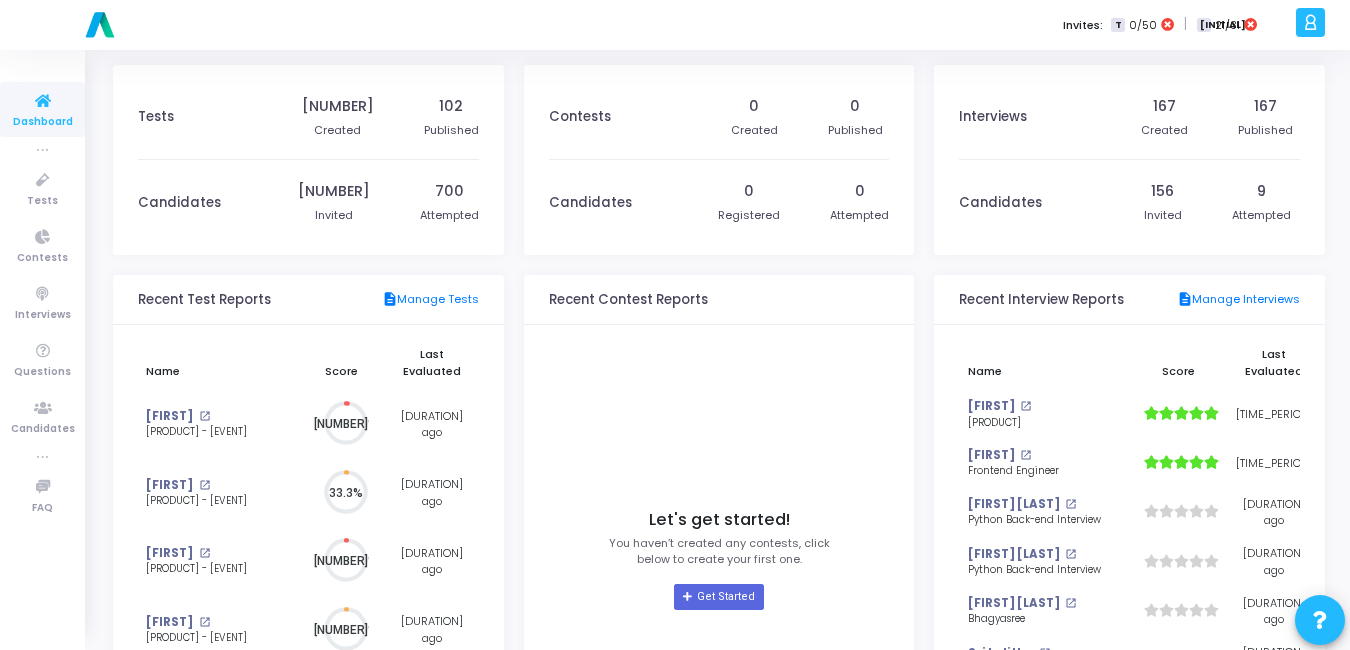 scroll, scrollTop: 0, scrollLeft: 0, axis: both 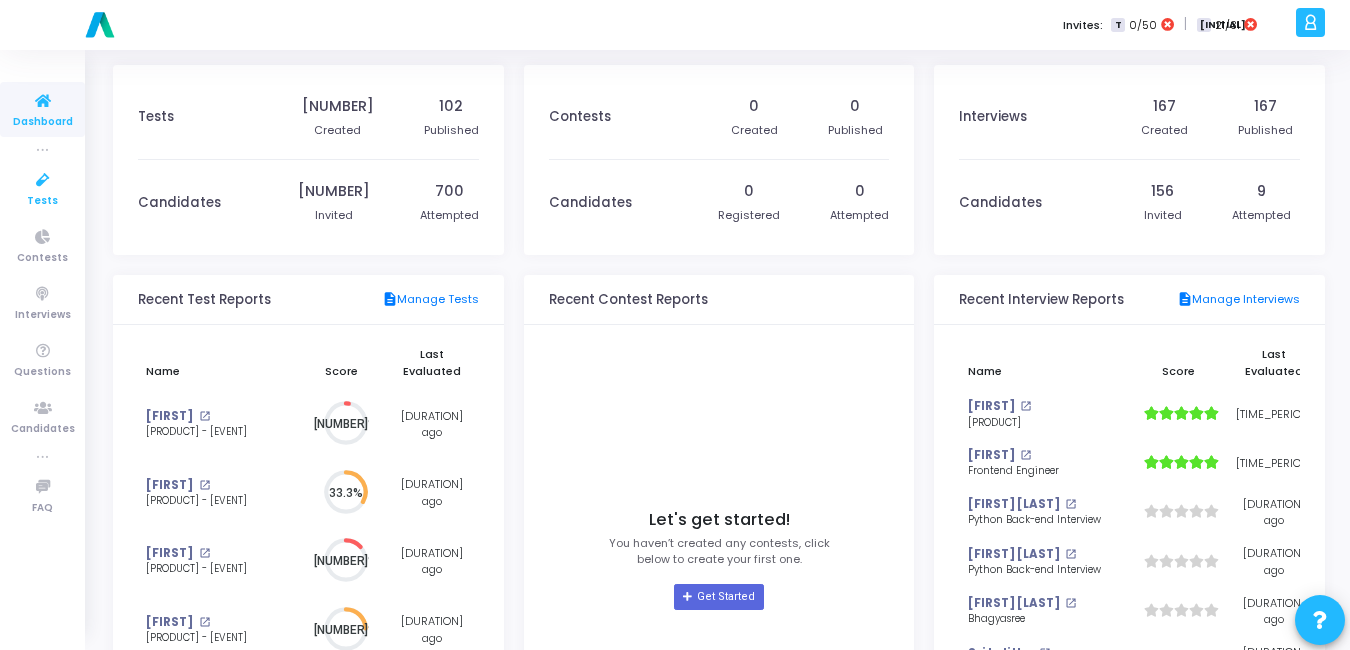 click on "Tests" at bounding box center [42, 188] 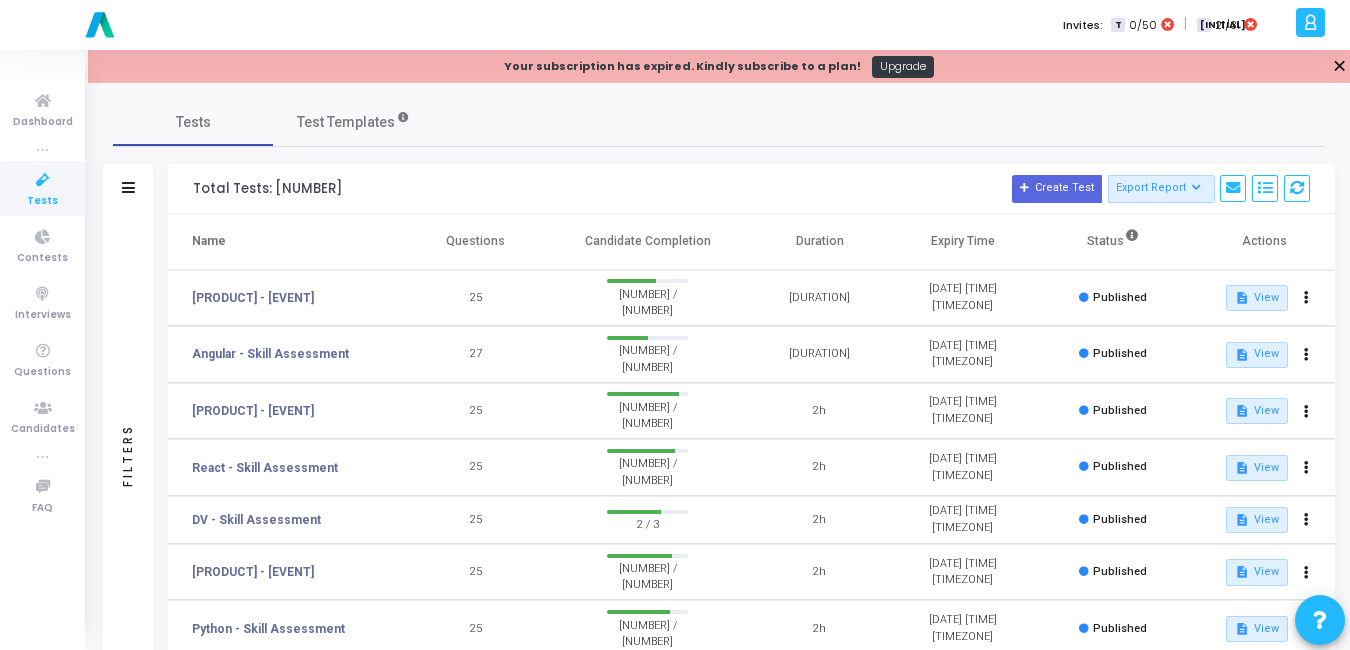 click on "✕" at bounding box center (1339, 66) 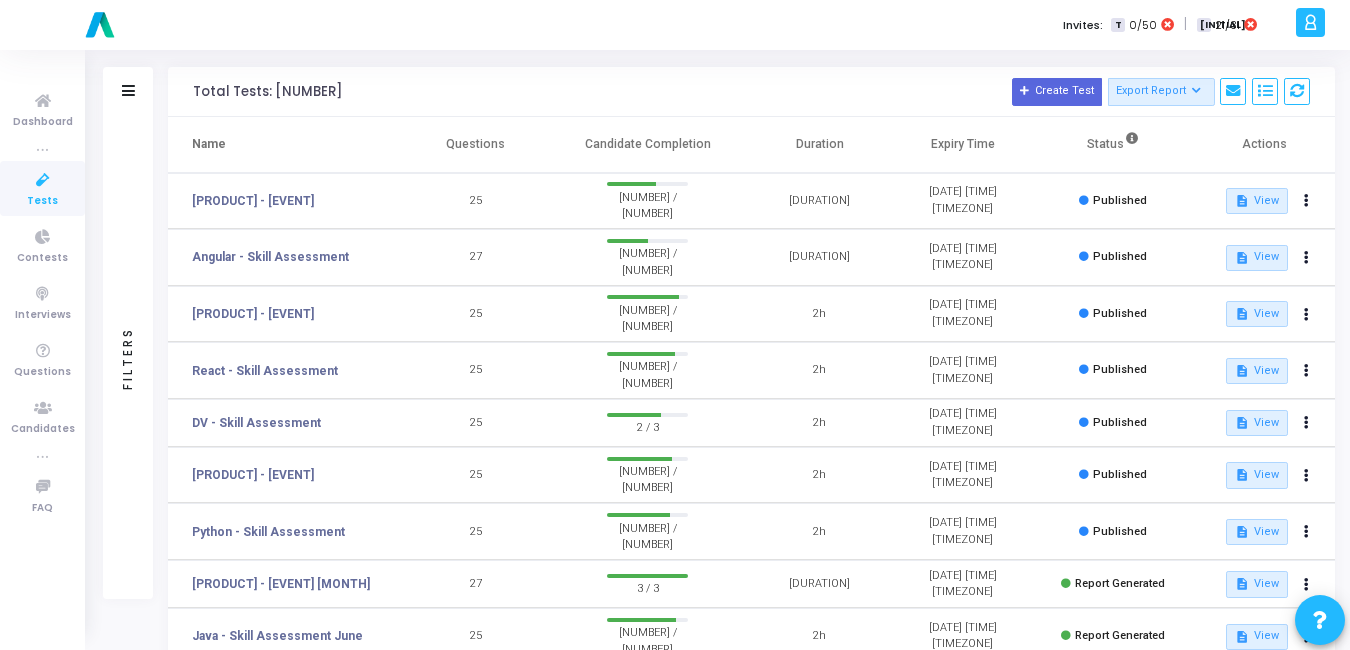 scroll, scrollTop: 110, scrollLeft: 0, axis: vertical 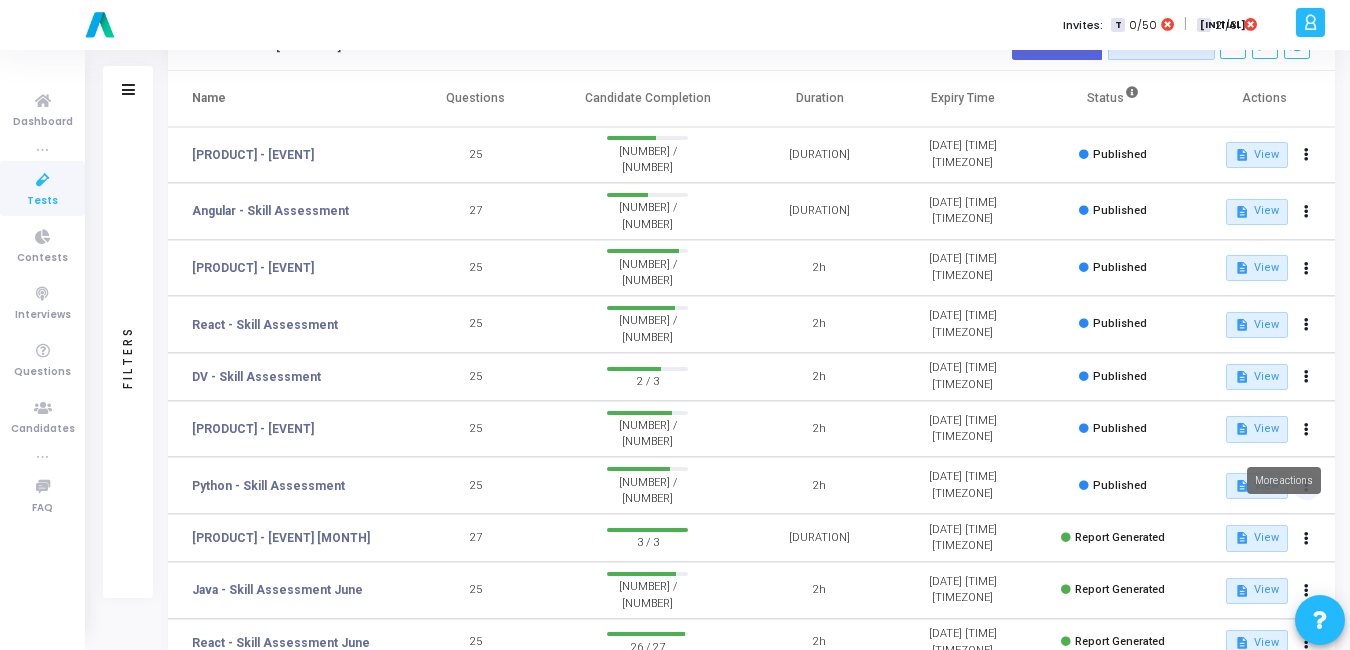 click 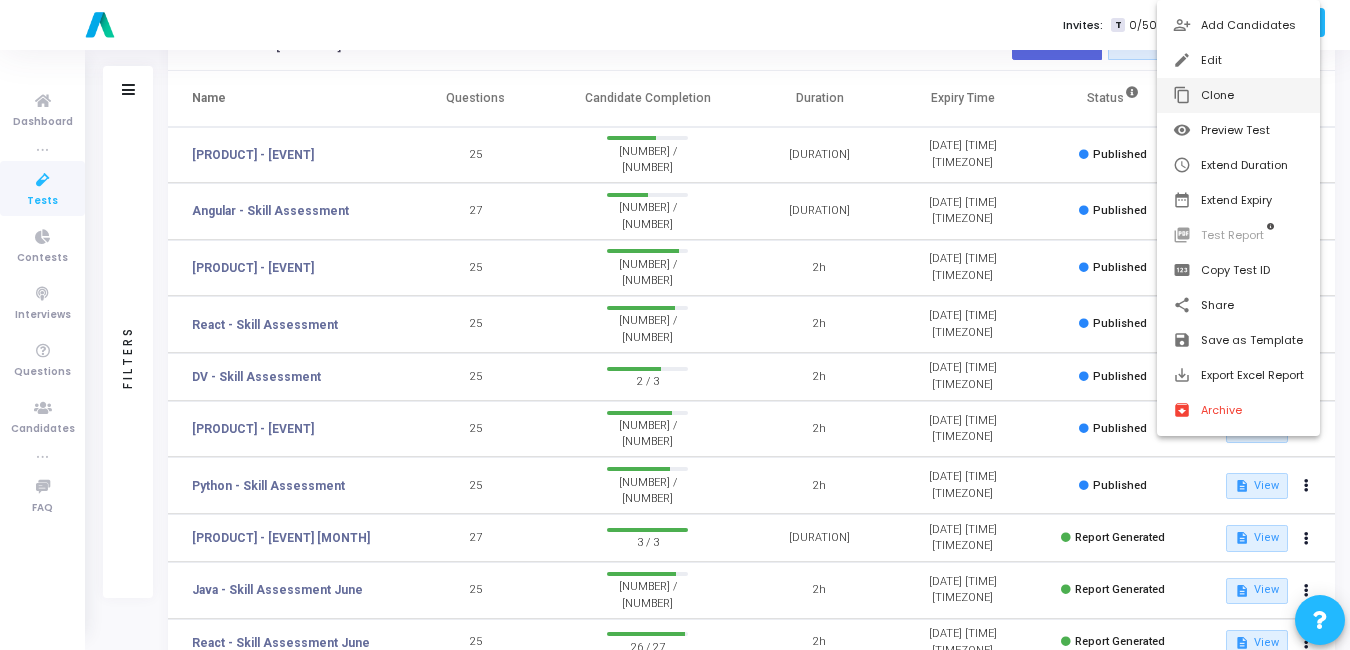 click on "content_copy  Clone" at bounding box center (1238, 95) 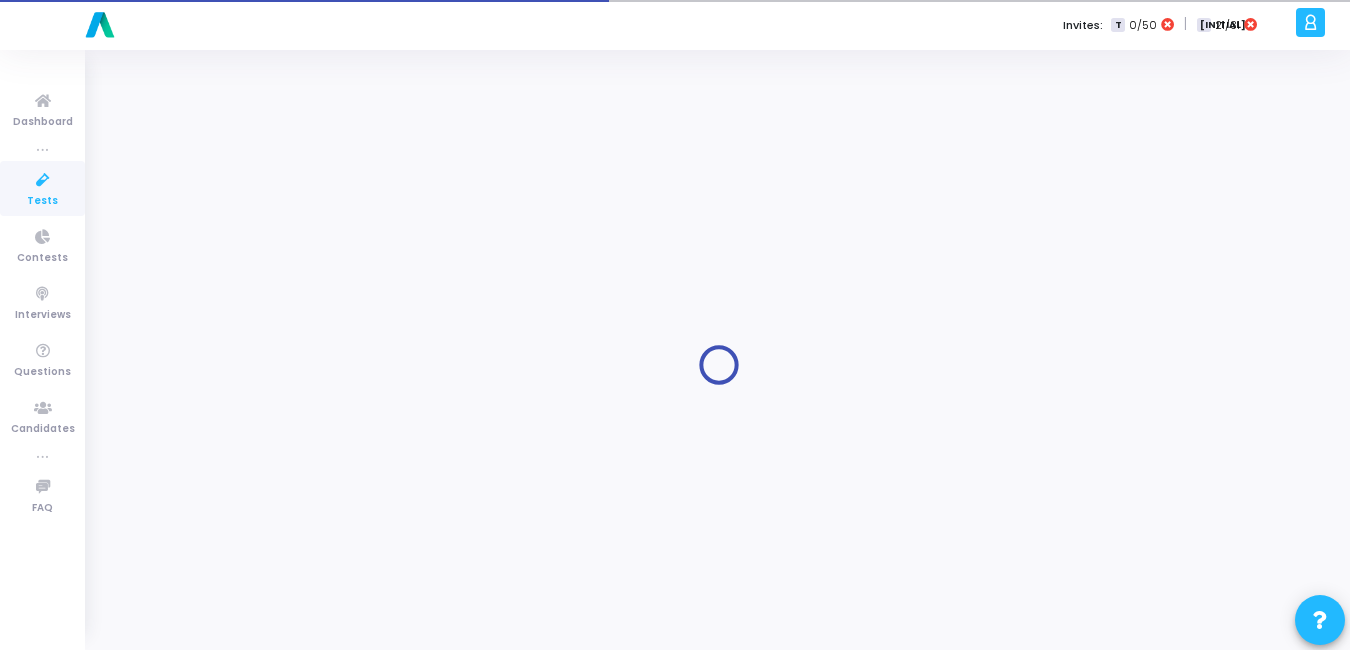 scroll, scrollTop: 0, scrollLeft: 0, axis: both 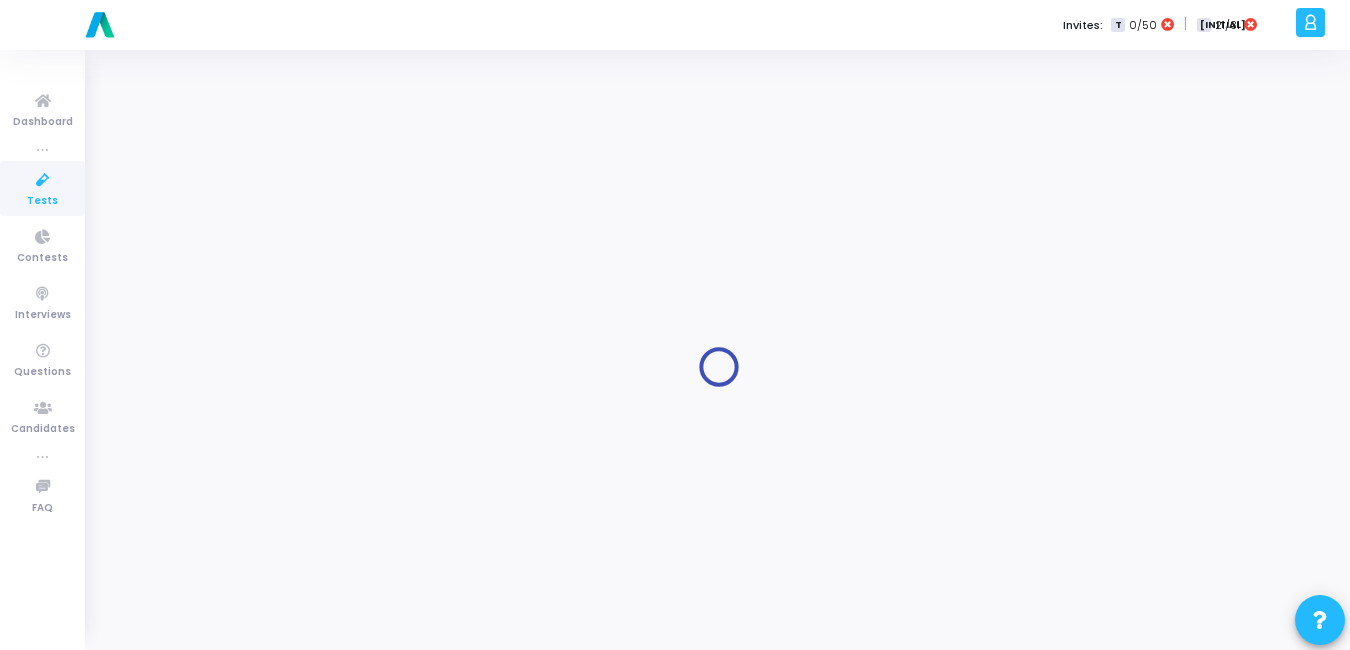 type on "Python - Skill Assessment" 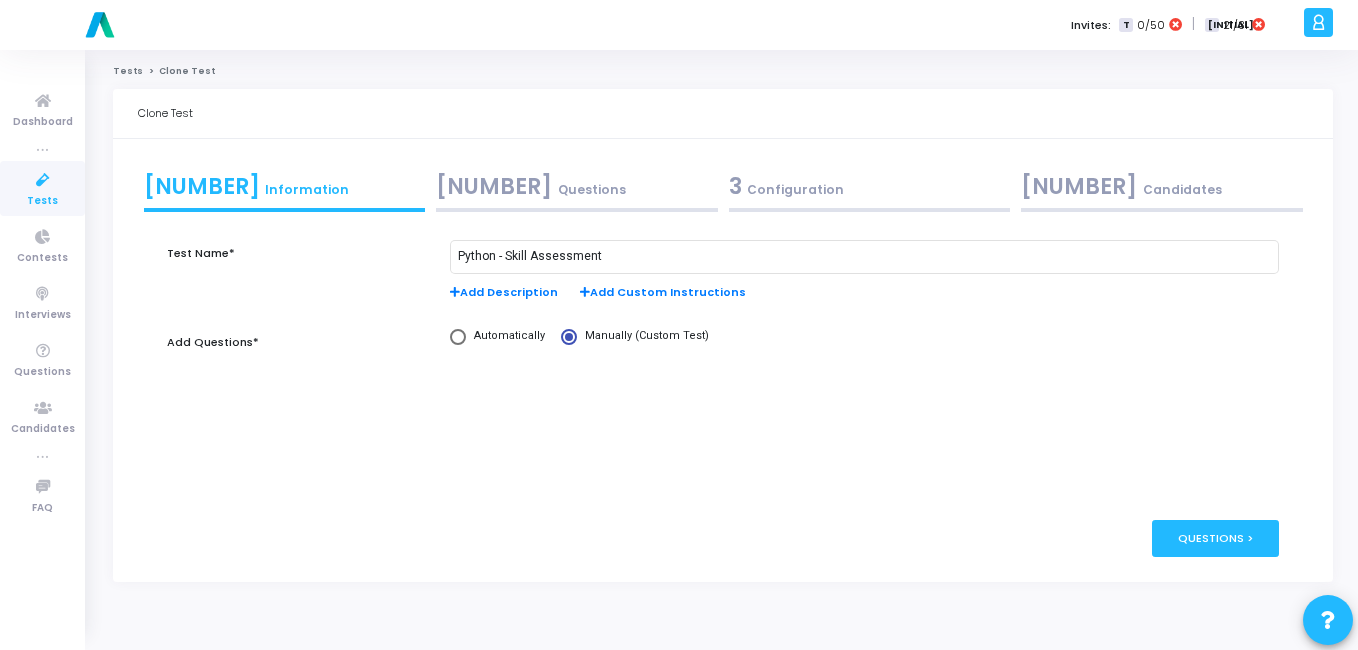 click on "2  Questions" at bounding box center [577, 186] 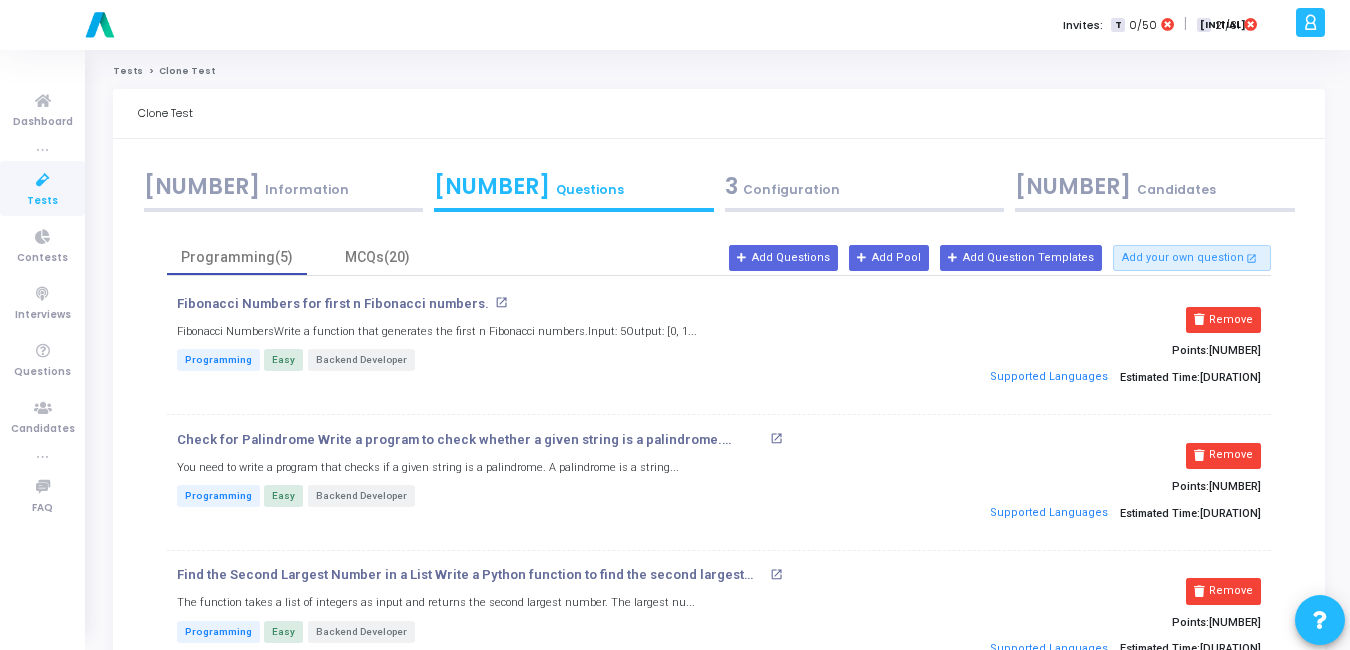 click on "[NUMBER] Information" at bounding box center [284, 186] 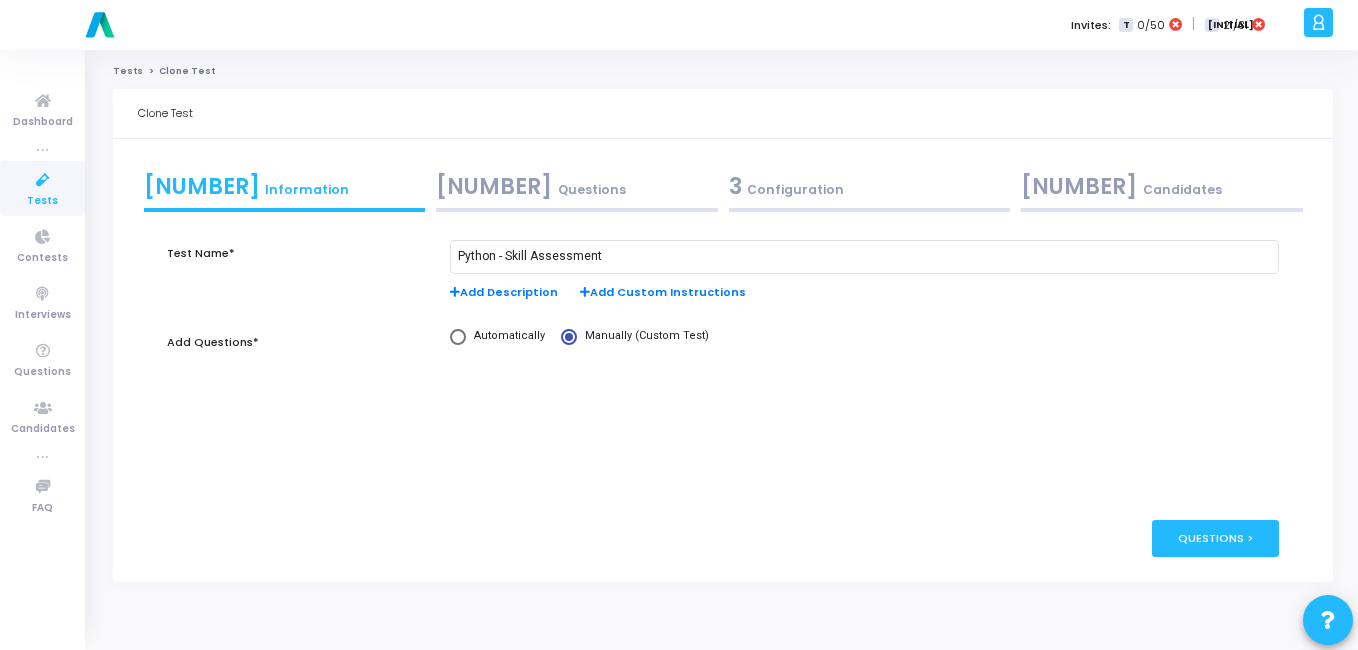 click on "[NUMBER] Configuration" at bounding box center (870, 186) 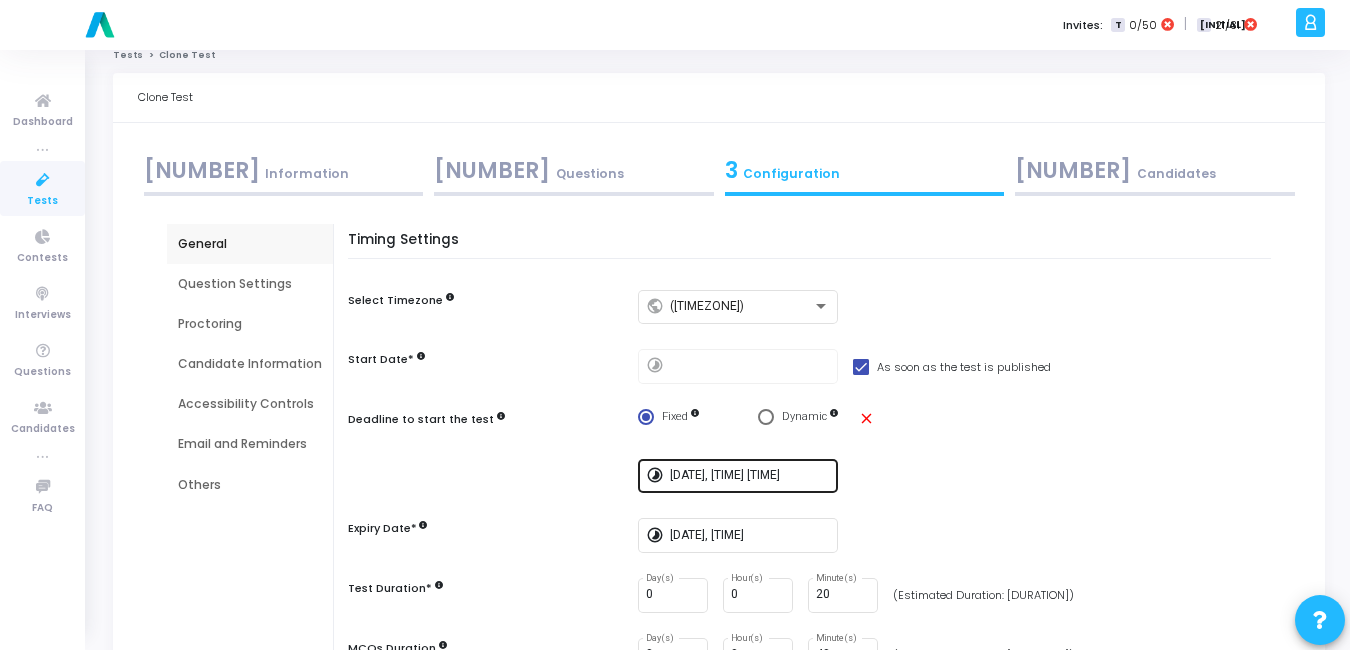 scroll, scrollTop: 15, scrollLeft: 0, axis: vertical 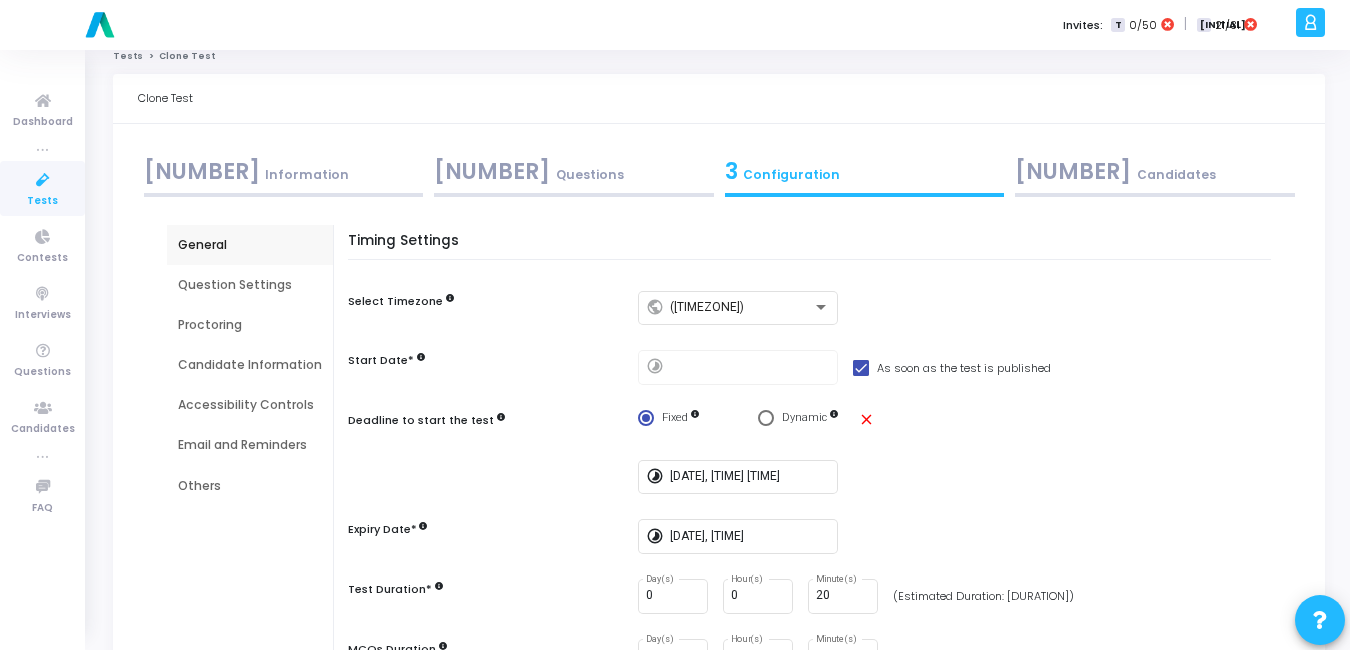click on "[NUMBER] Information" at bounding box center (284, 171) 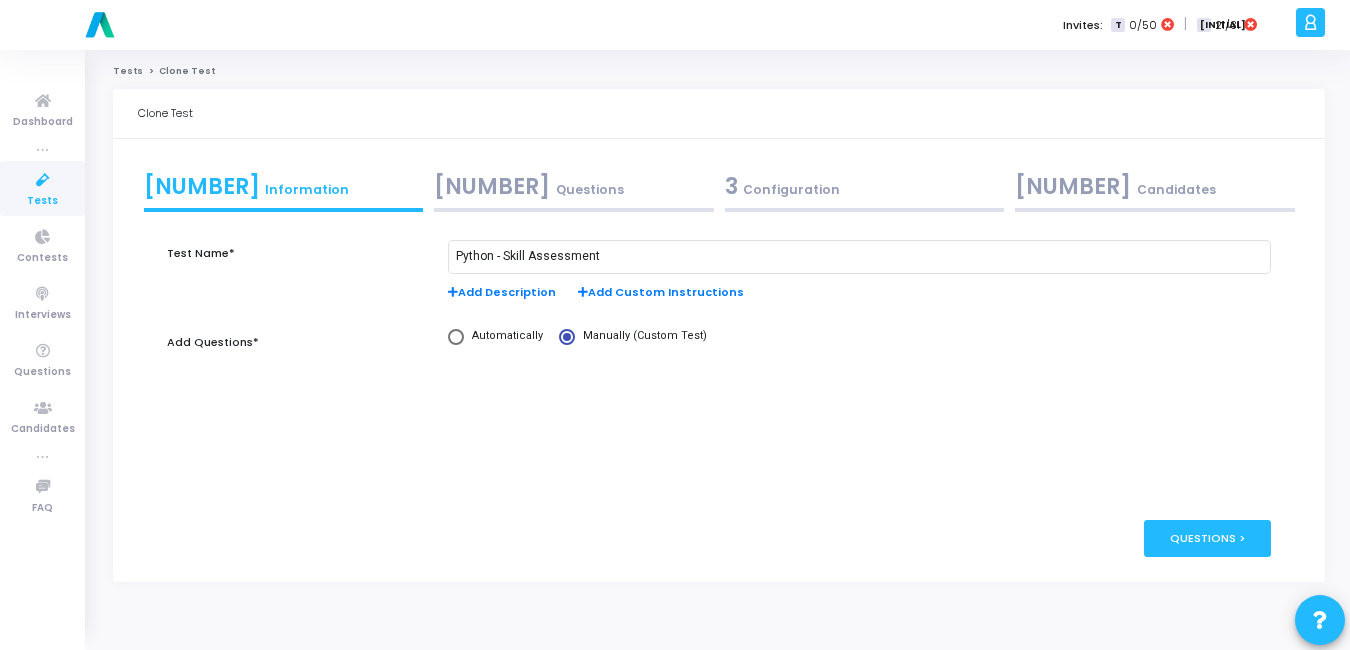 scroll, scrollTop: 0, scrollLeft: 0, axis: both 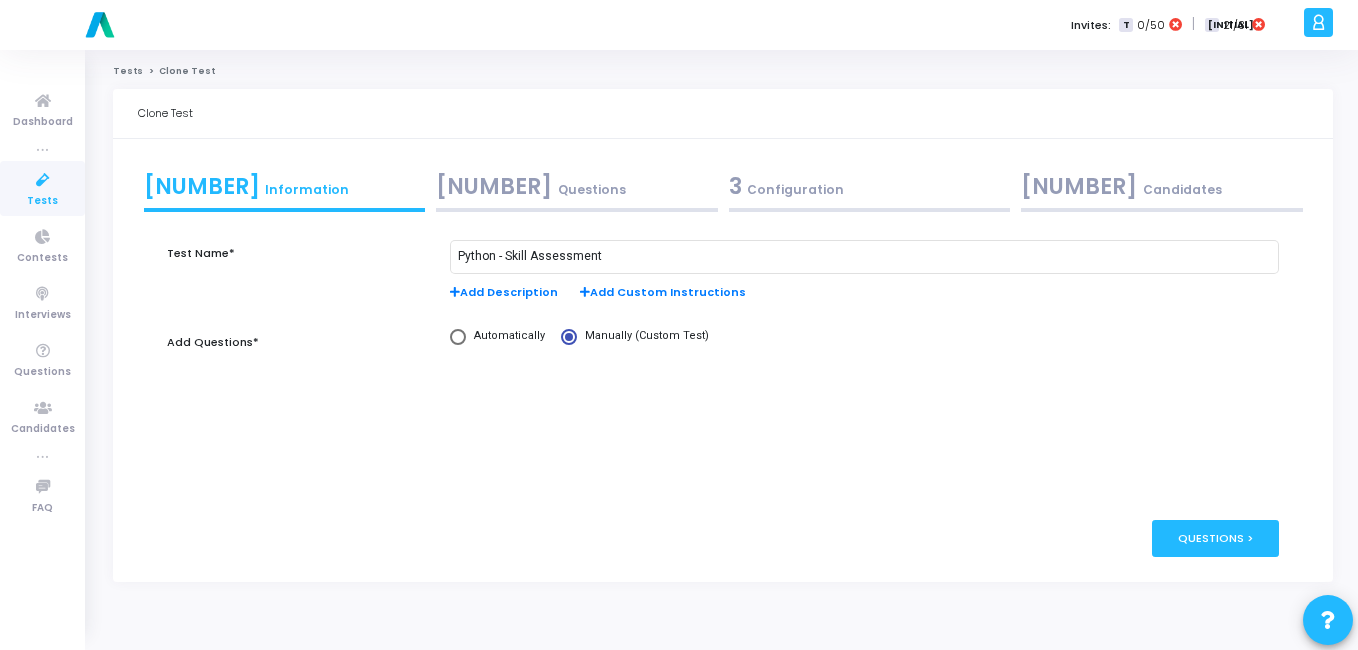 click on "[NUMBER] Configuration" at bounding box center [870, 186] 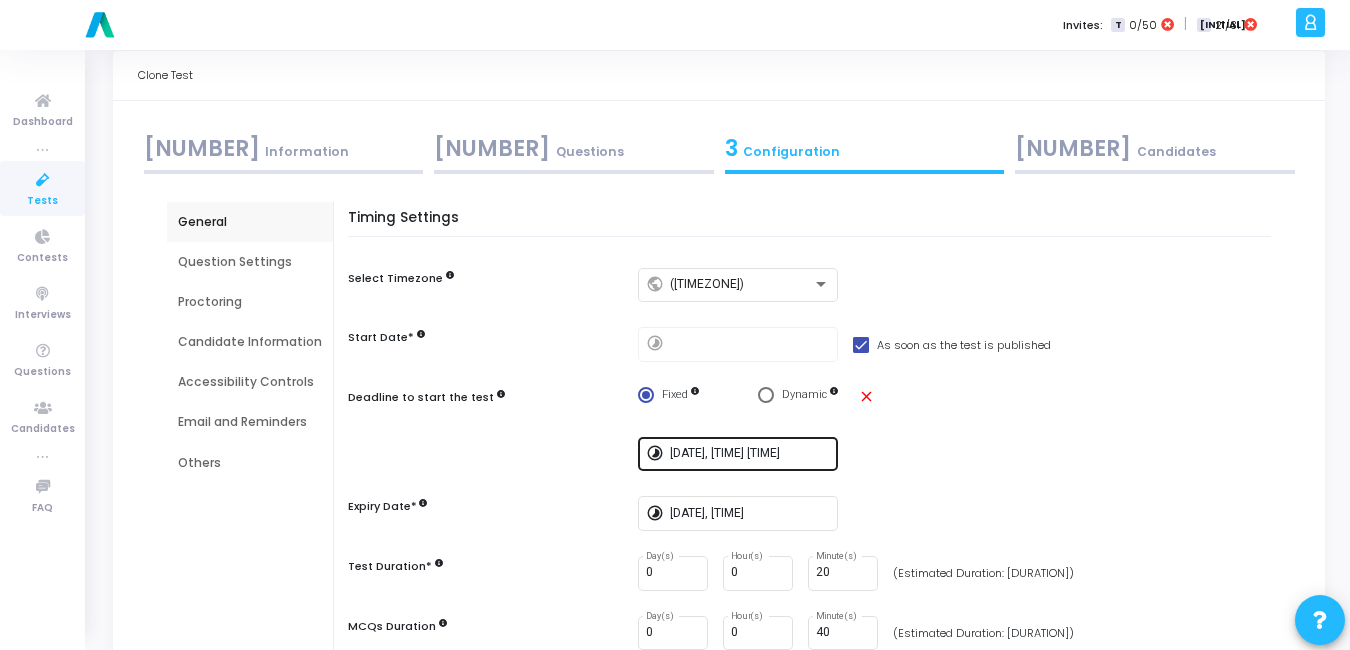 scroll, scrollTop: 42, scrollLeft: 0, axis: vertical 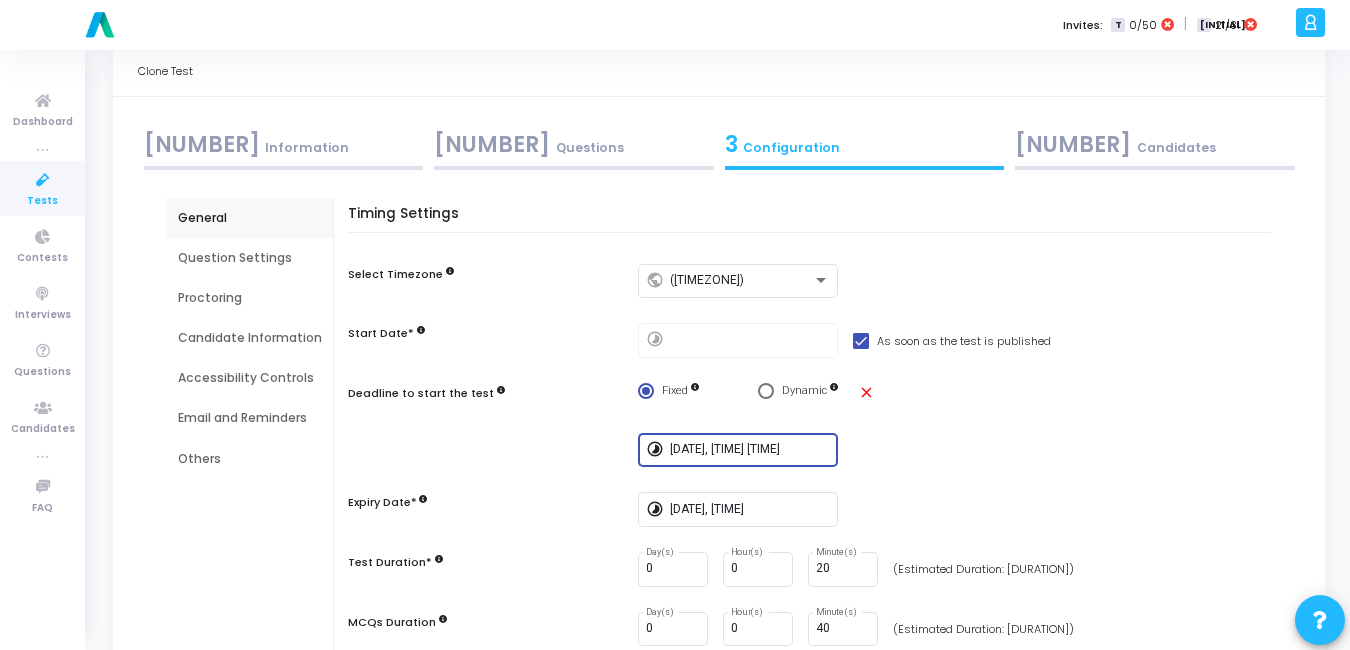 click on "[DATE], [TIME] [TIME]" at bounding box center [750, 450] 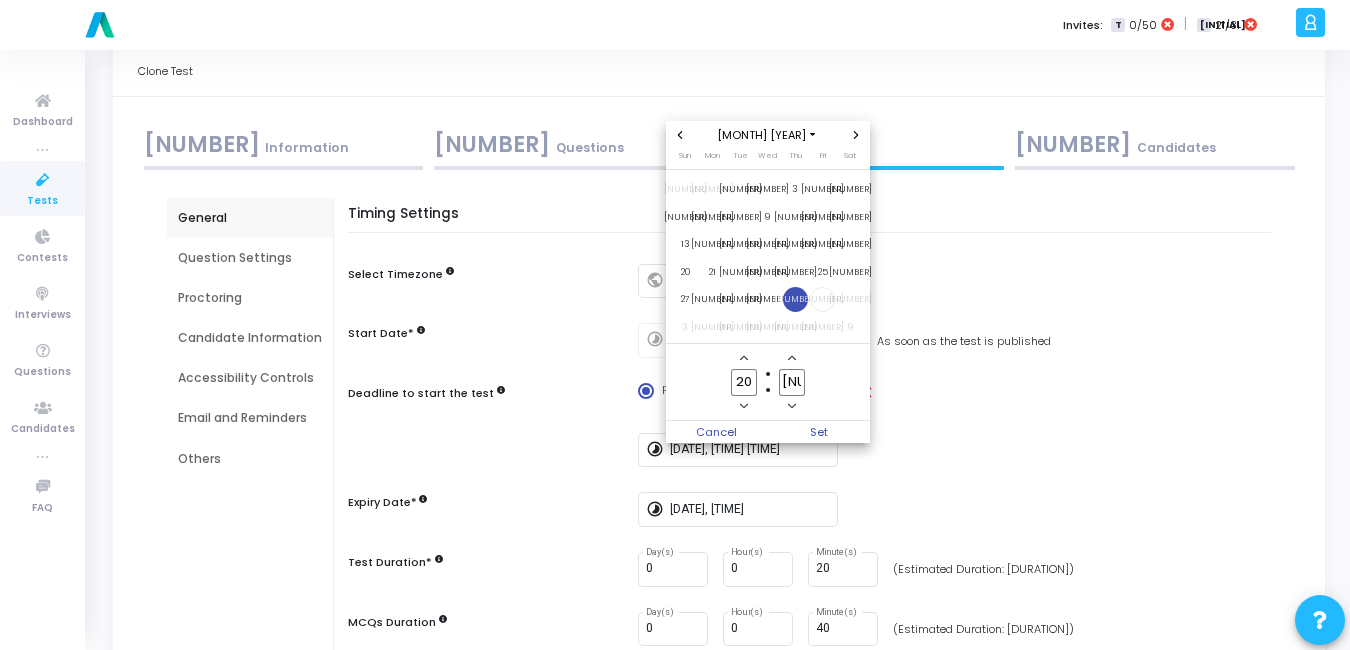 click 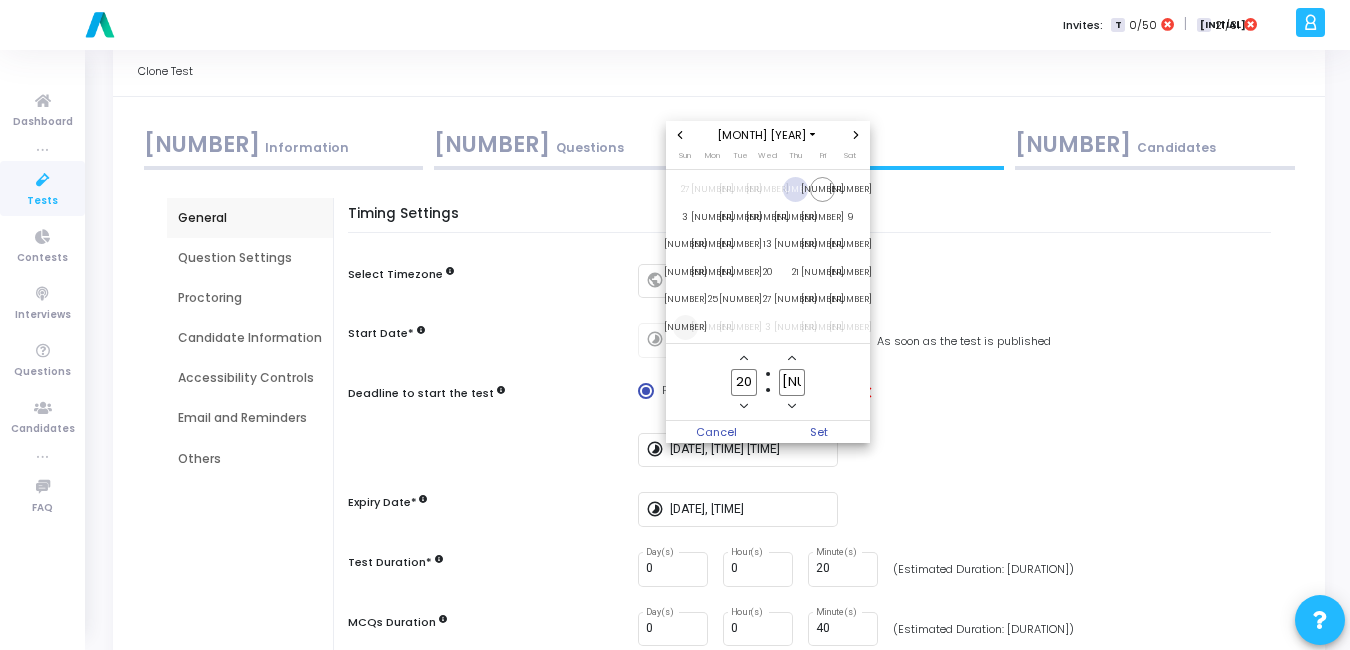 click on "[NUMBER]" at bounding box center [685, 327] 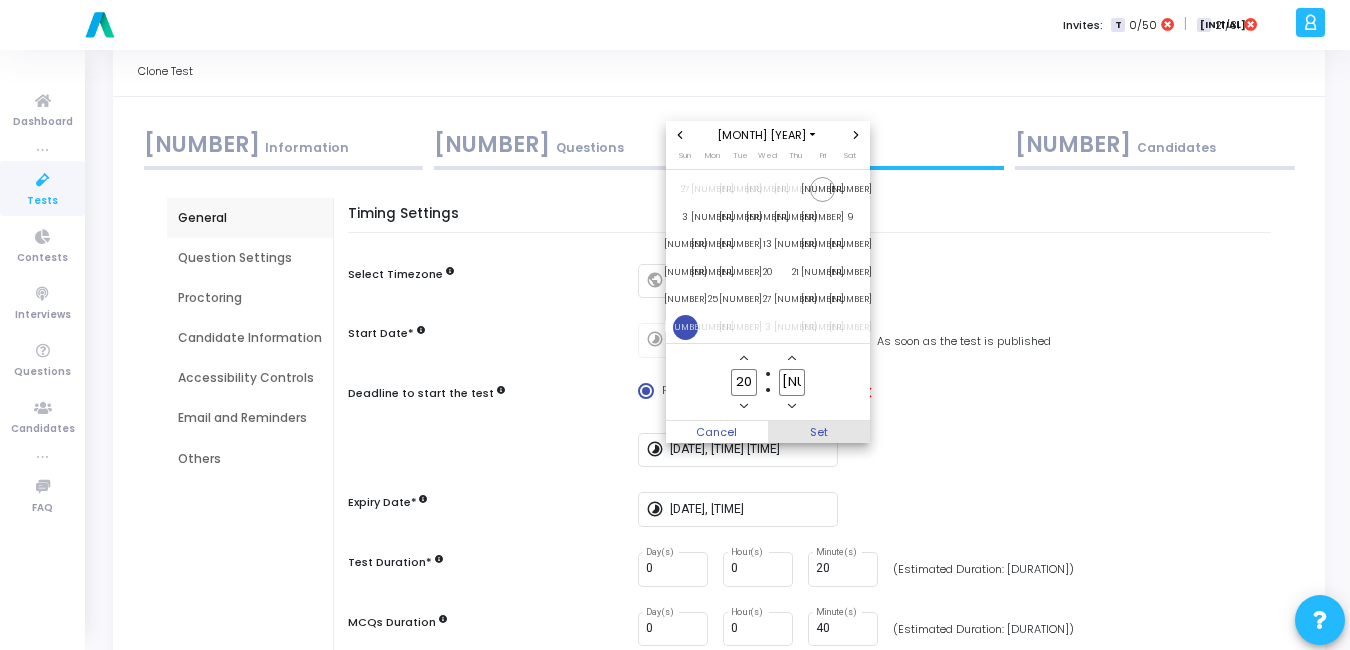 click on "Set" at bounding box center [819, 432] 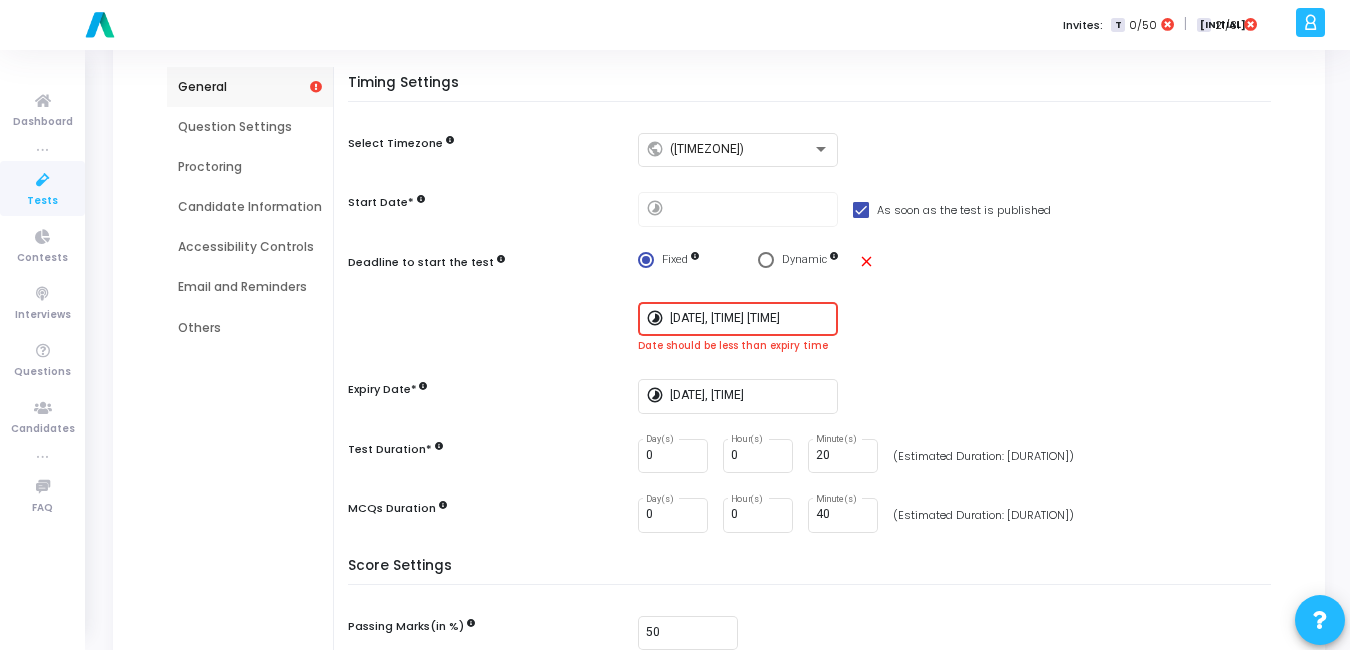 scroll, scrollTop: 179, scrollLeft: 0, axis: vertical 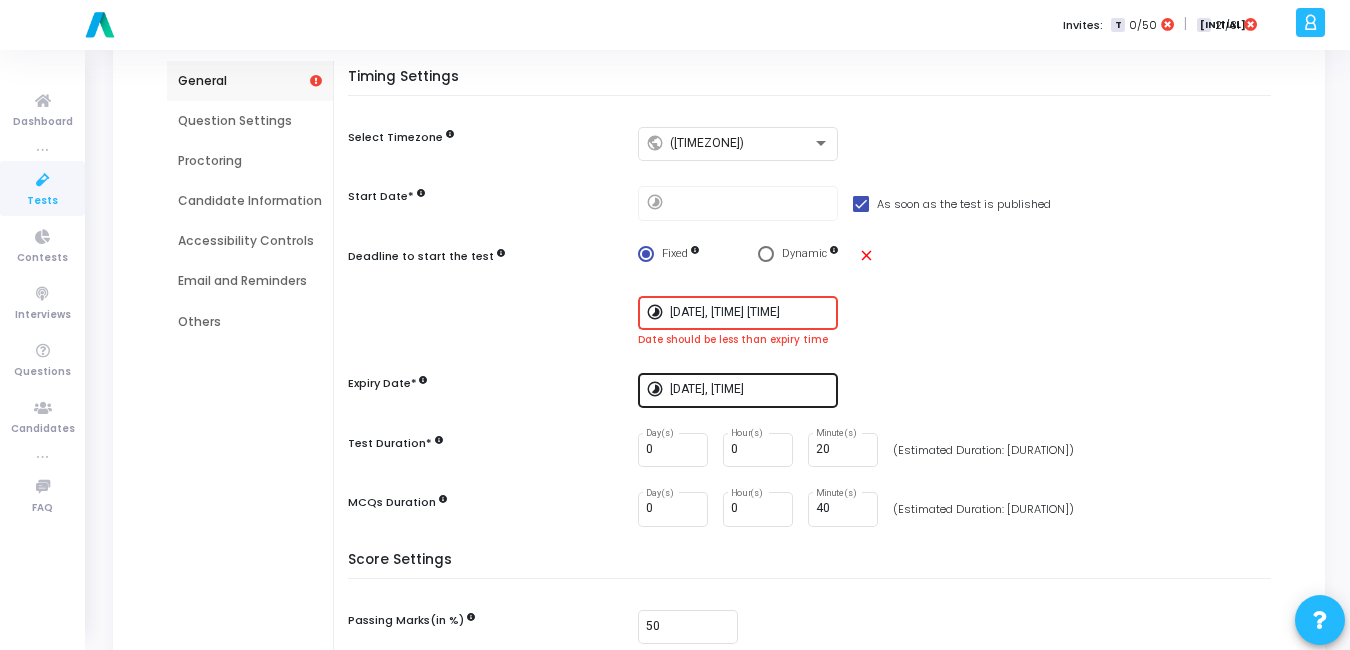 click on "[DATE], [TIME]" at bounding box center [750, 390] 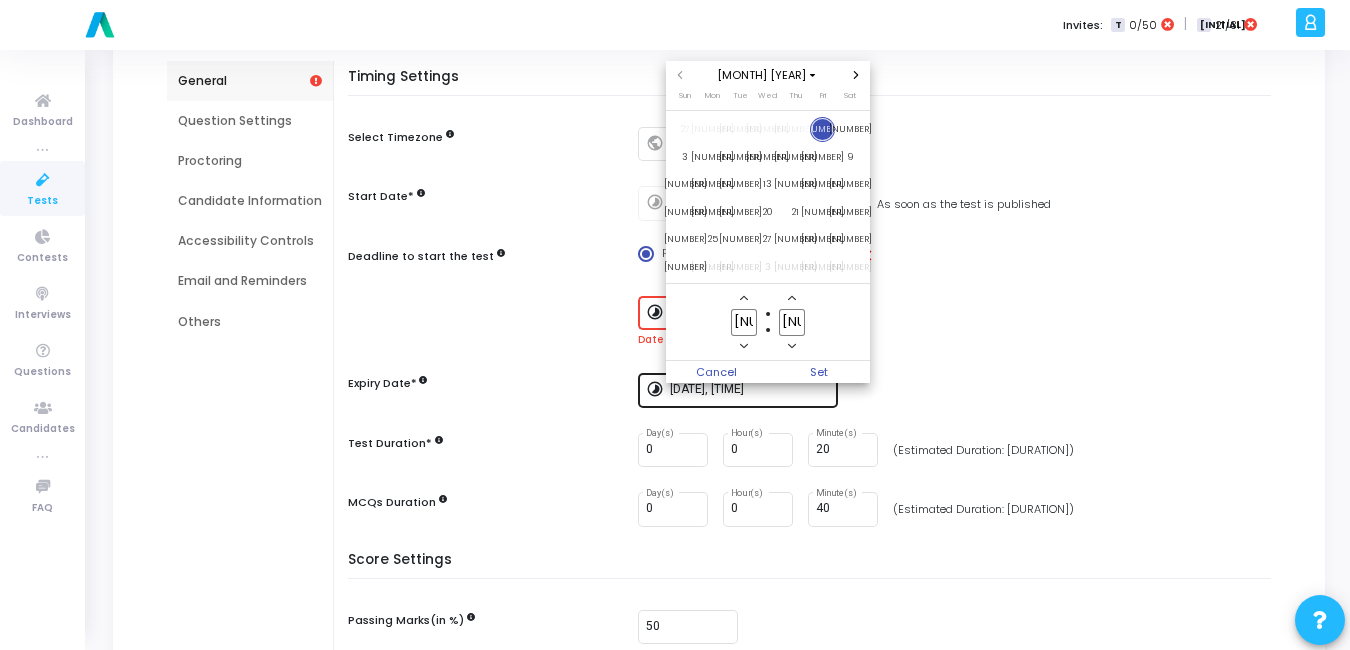 scroll, scrollTop: 0, scrollLeft: 0, axis: both 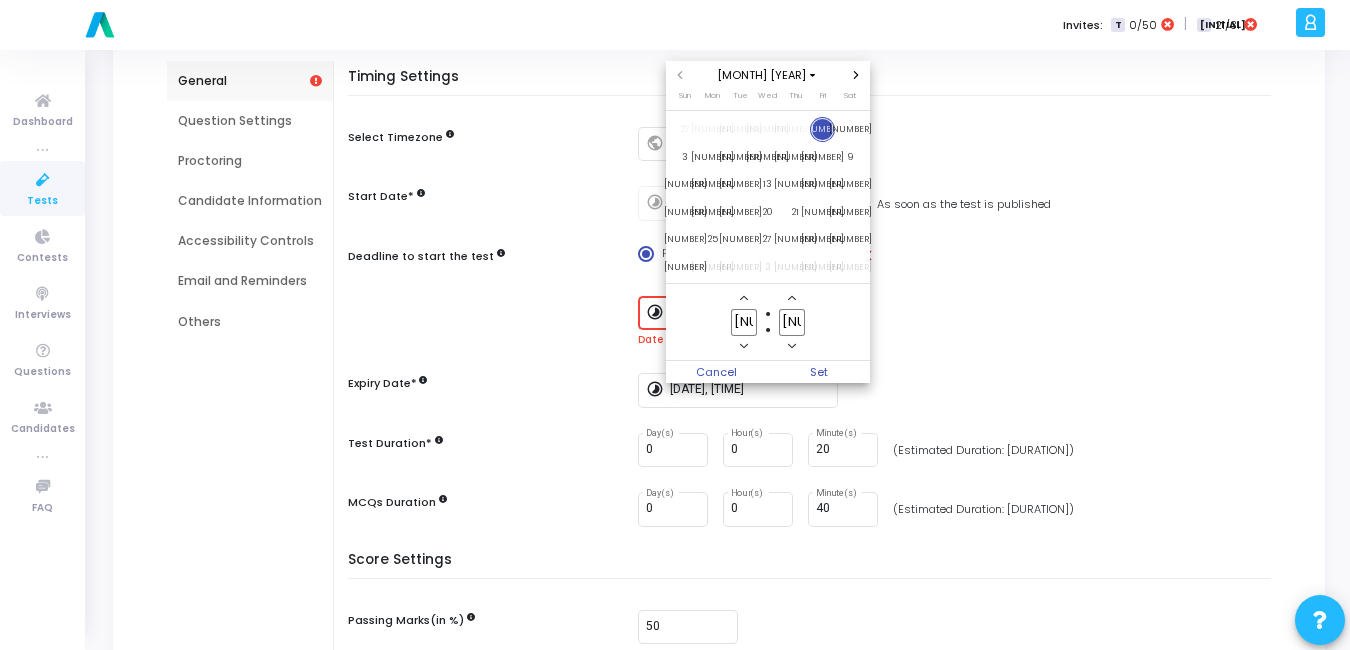 click at bounding box center (856, 75) 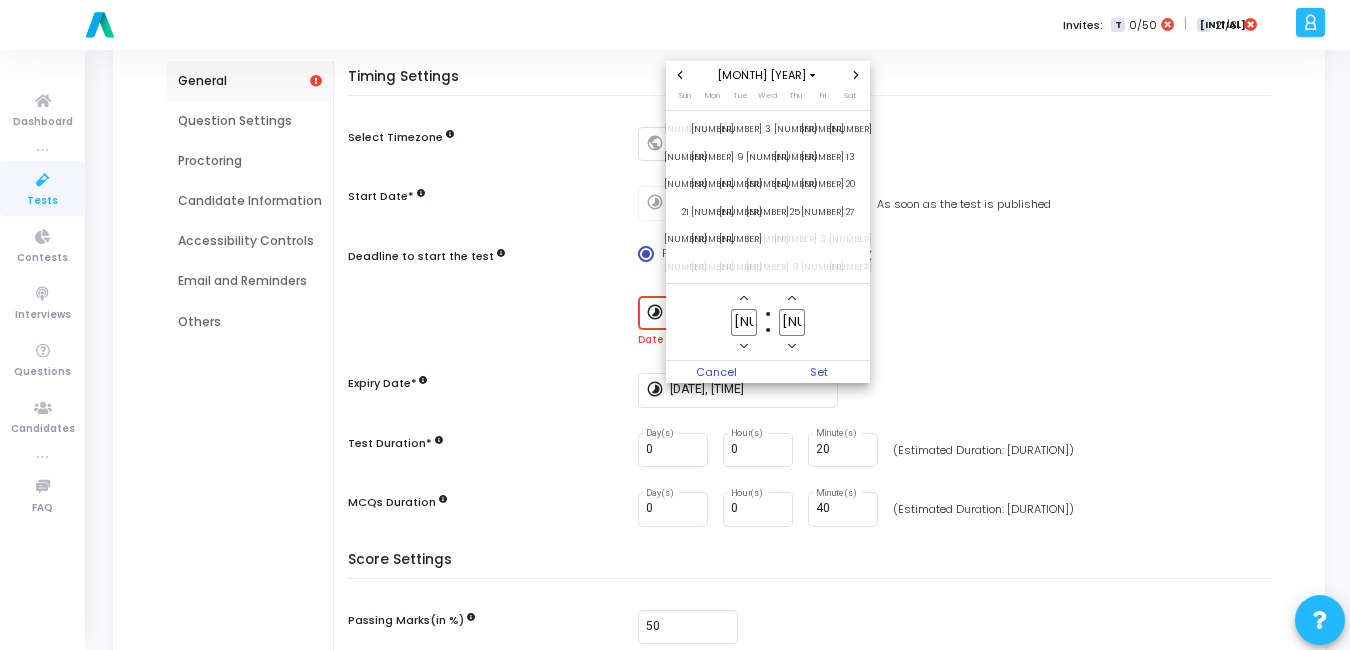 click 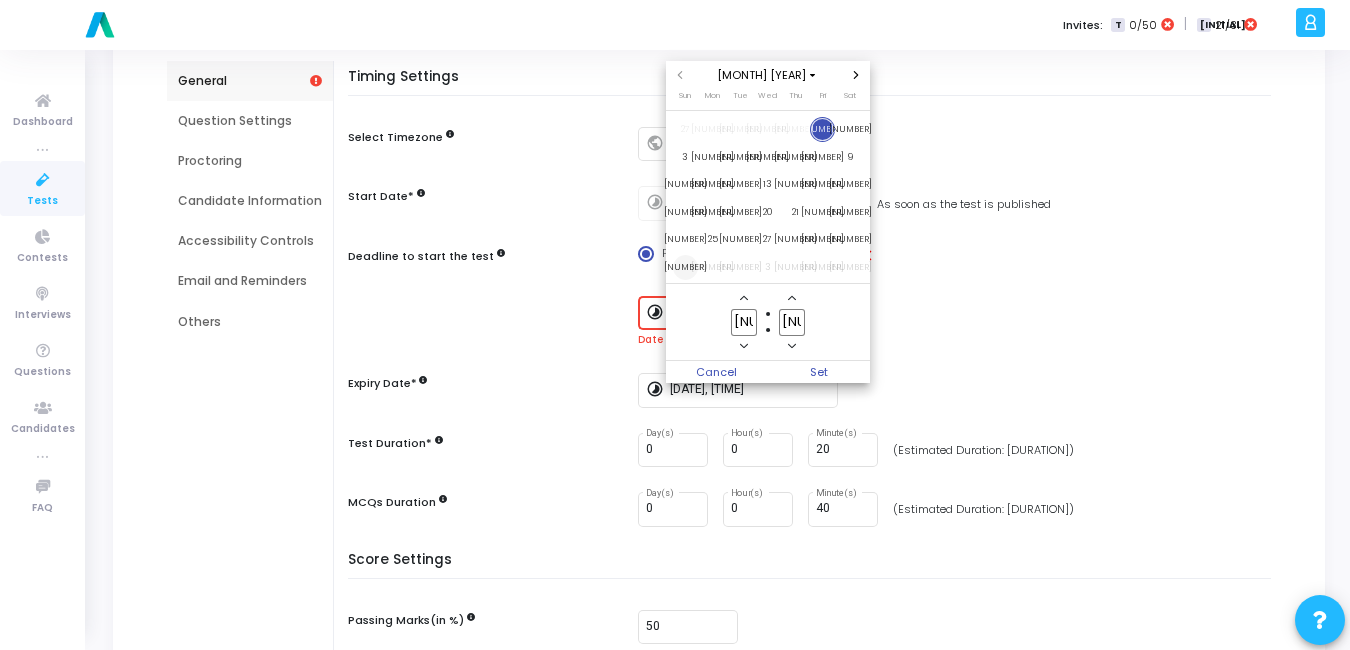 click on "[NUMBER]" at bounding box center (685, 267) 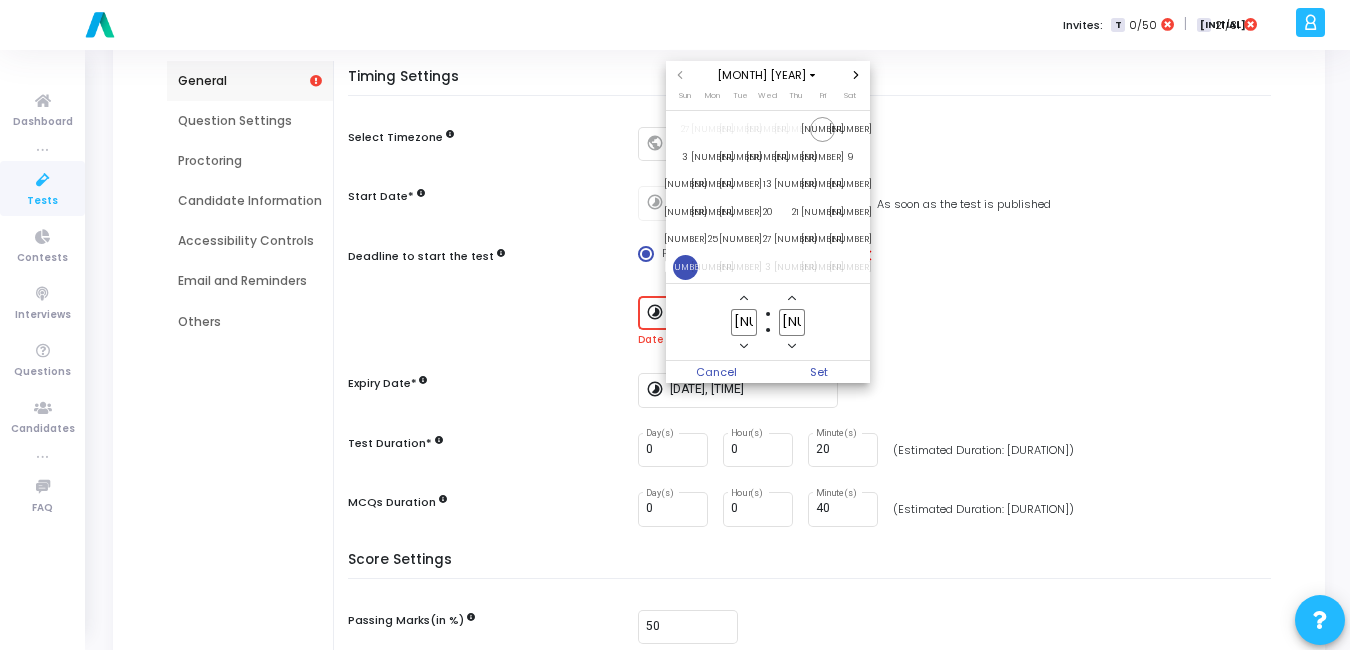 click 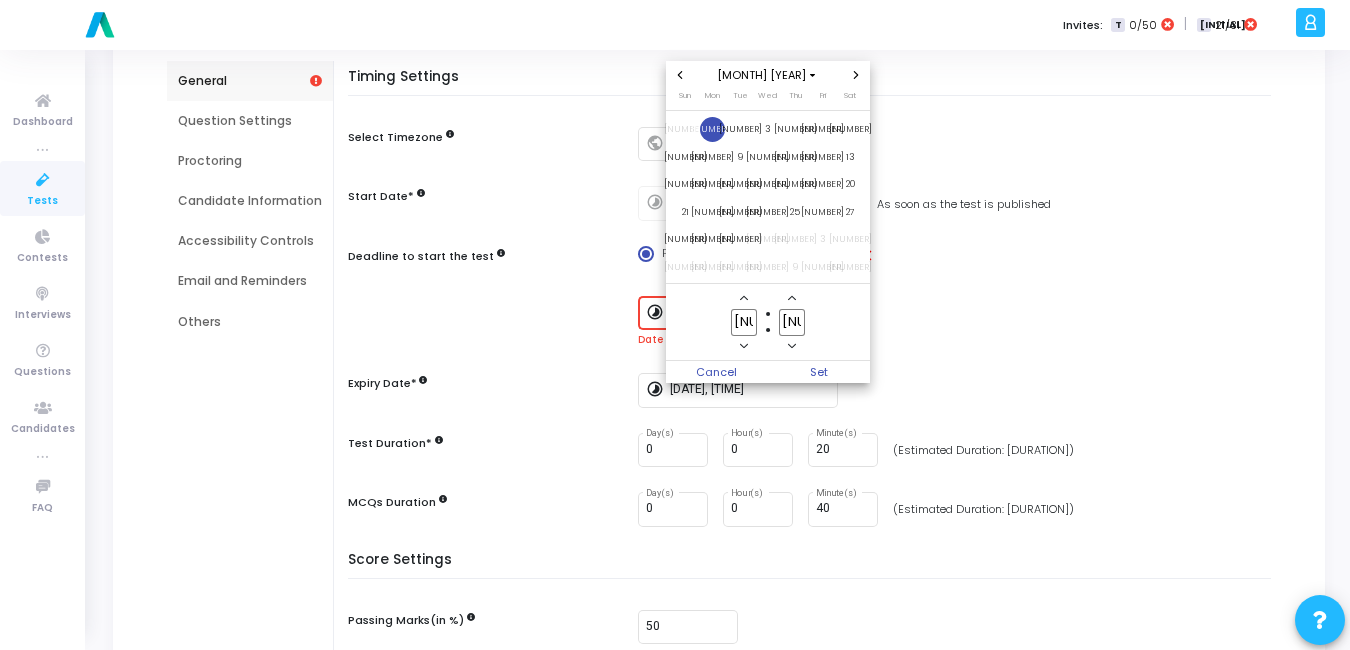 click 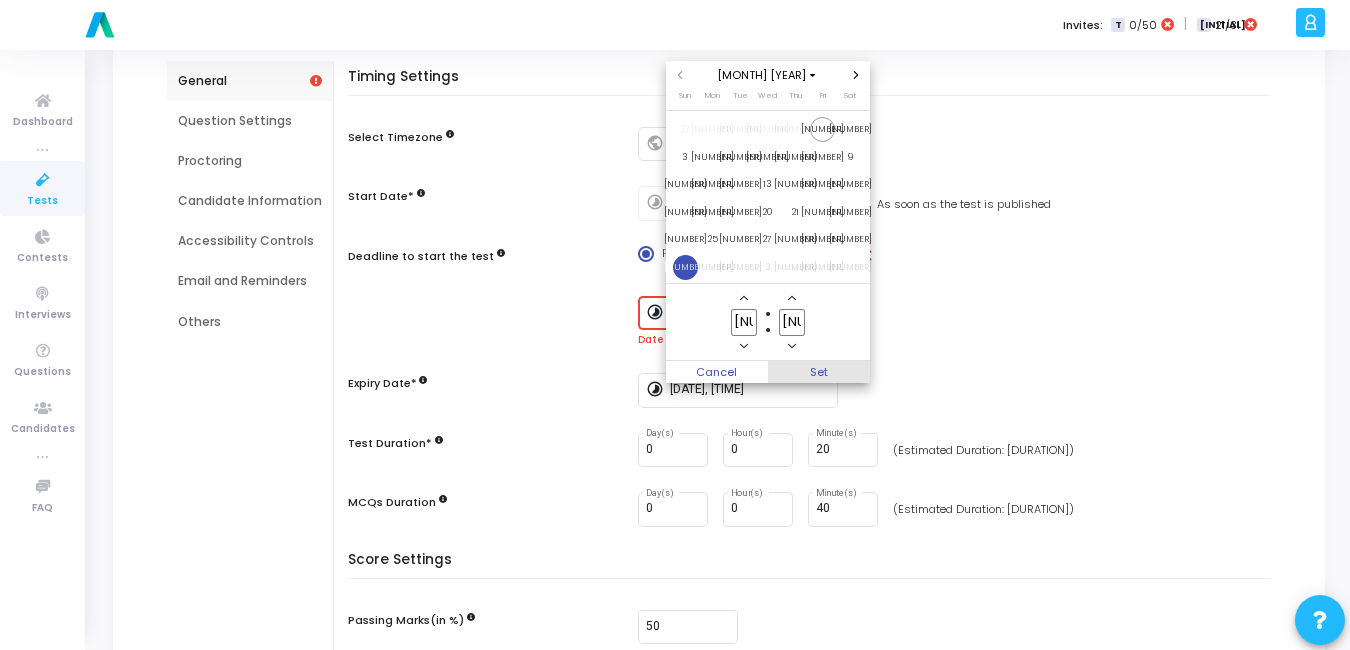 click on "Set" at bounding box center (819, 372) 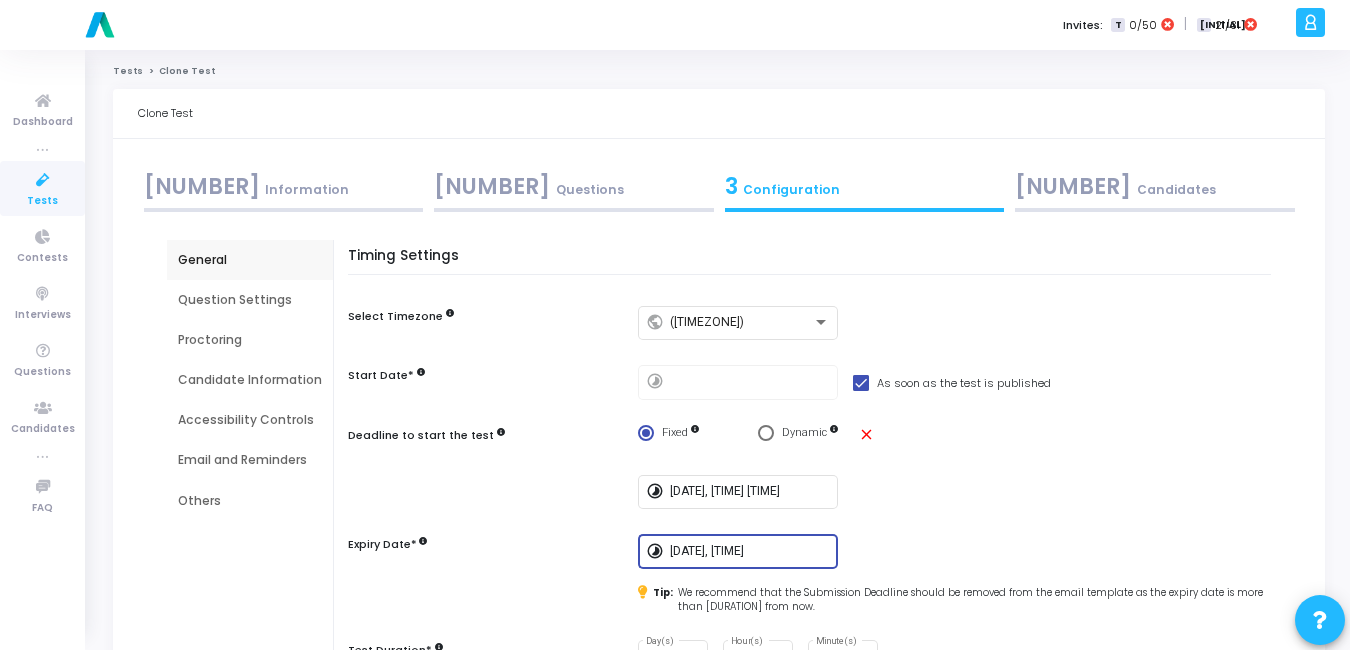 scroll, scrollTop: 484, scrollLeft: 0, axis: vertical 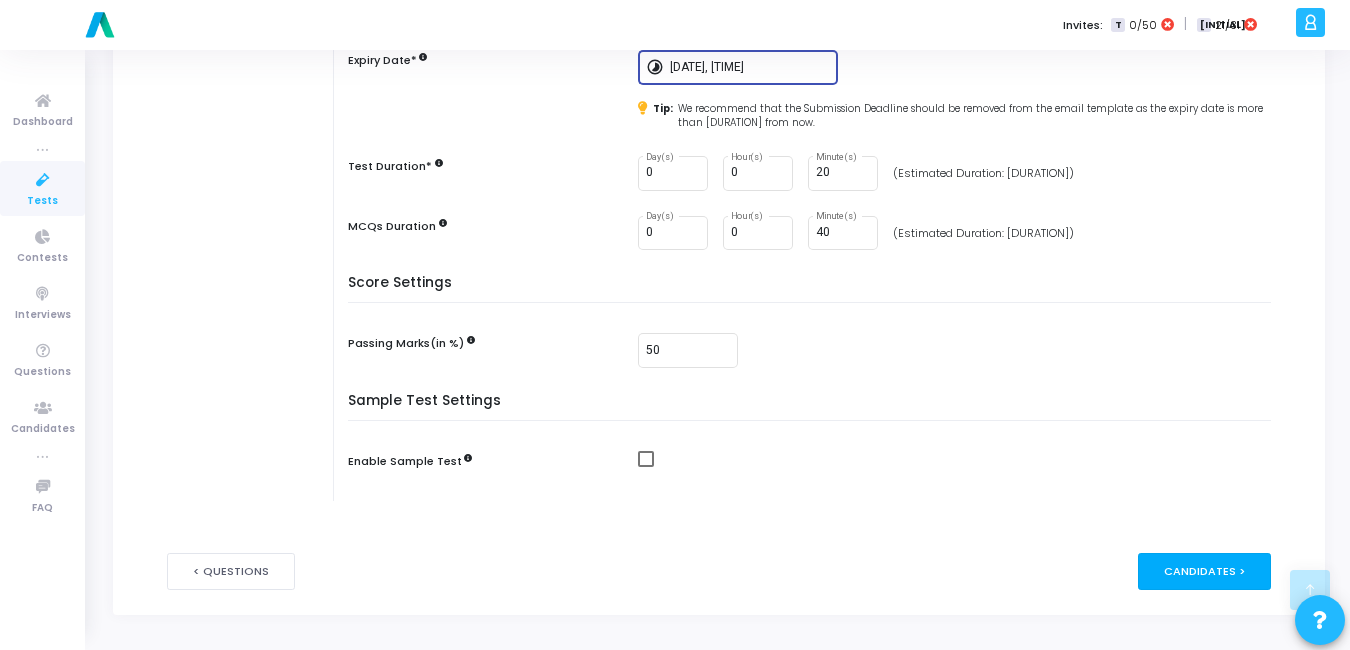 click on "Candidates >" at bounding box center [1204, 571] 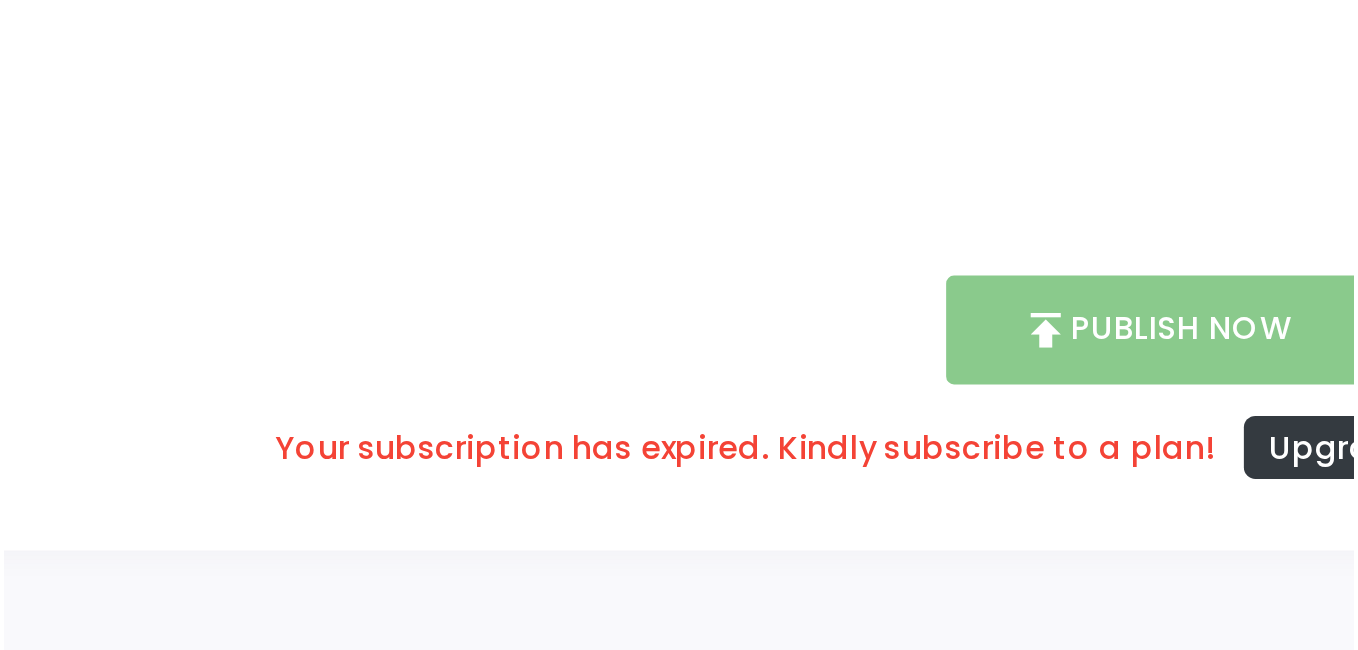 scroll, scrollTop: 0, scrollLeft: 0, axis: both 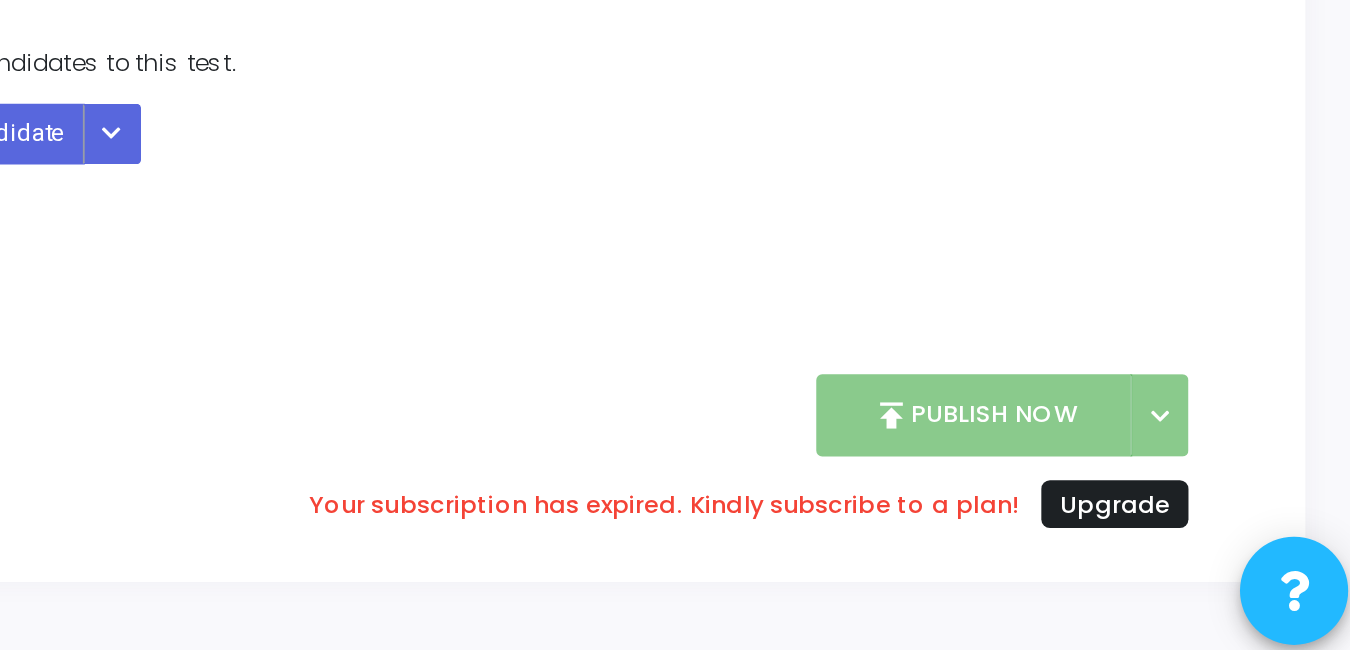 click on "Upgrade" at bounding box center [1237, 580] 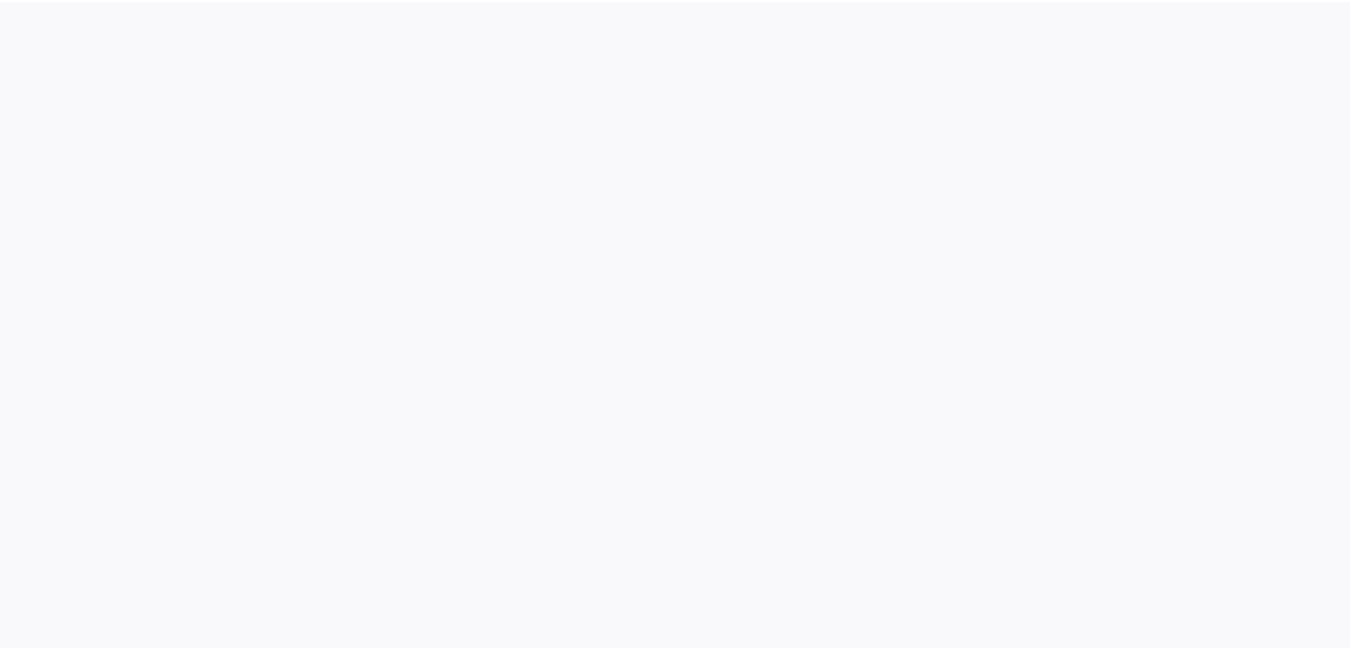scroll, scrollTop: 0, scrollLeft: 0, axis: both 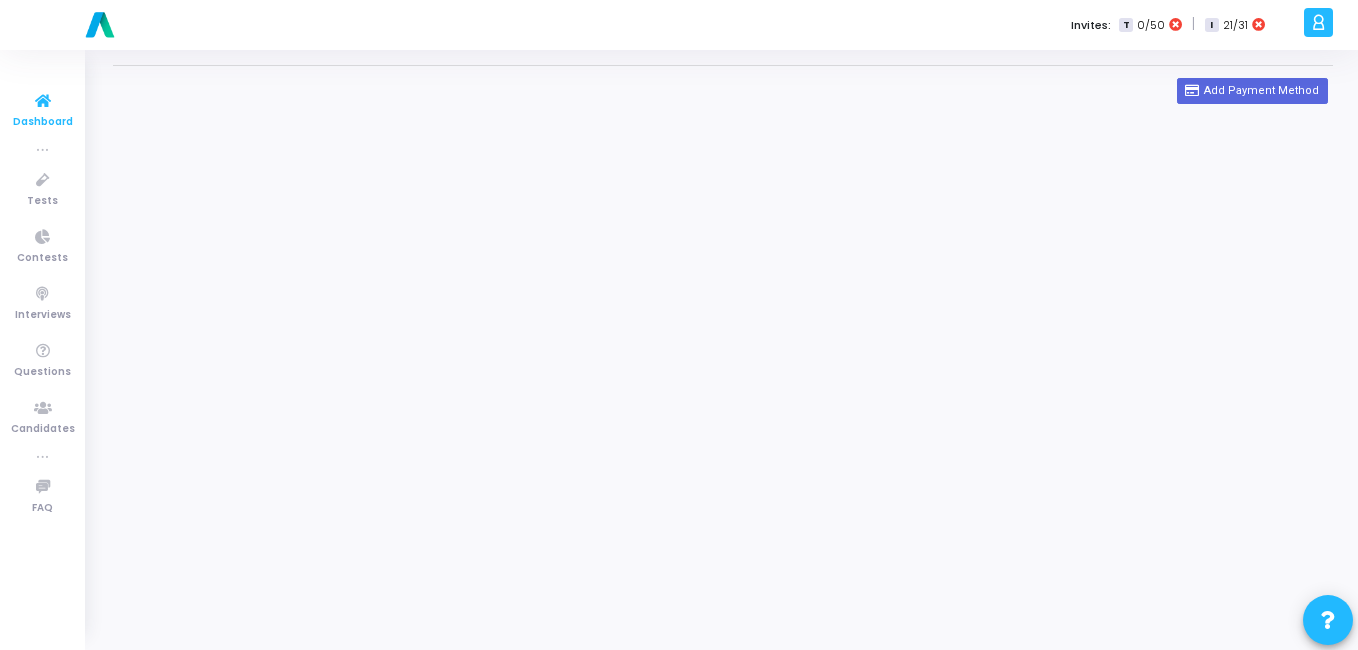 click at bounding box center [43, 101] 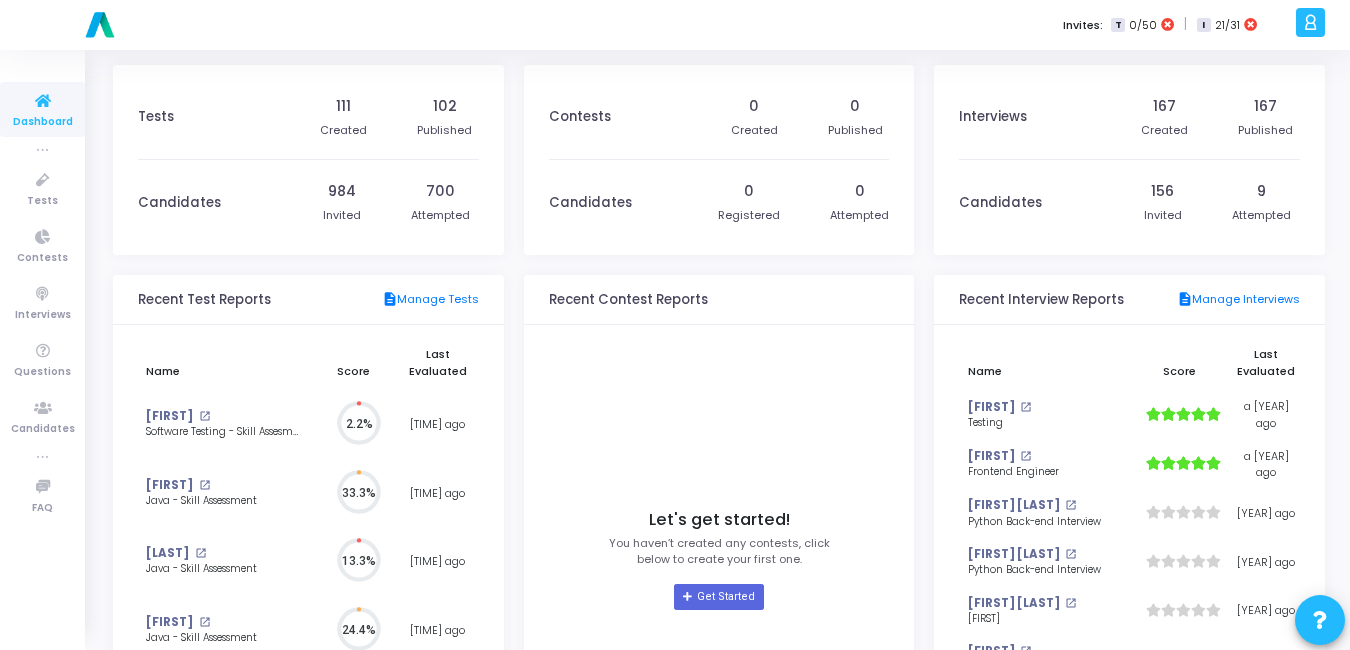 scroll, scrollTop: 9, scrollLeft: 9, axis: both 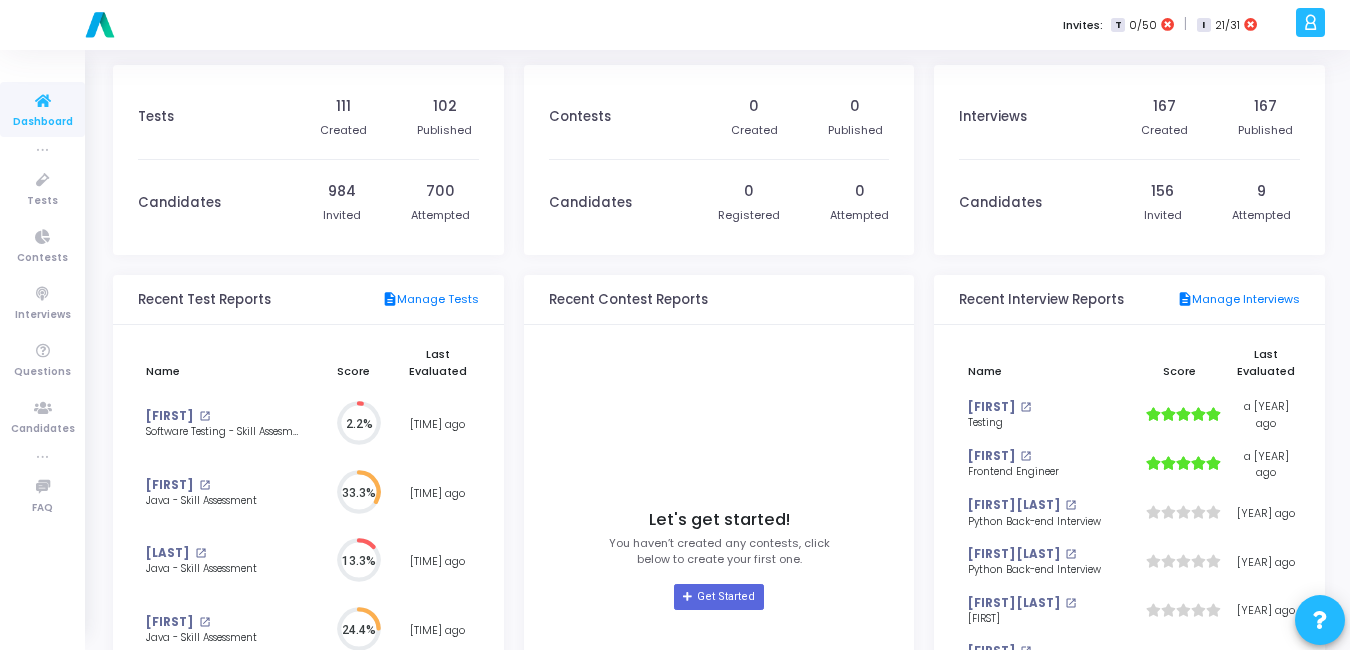 click 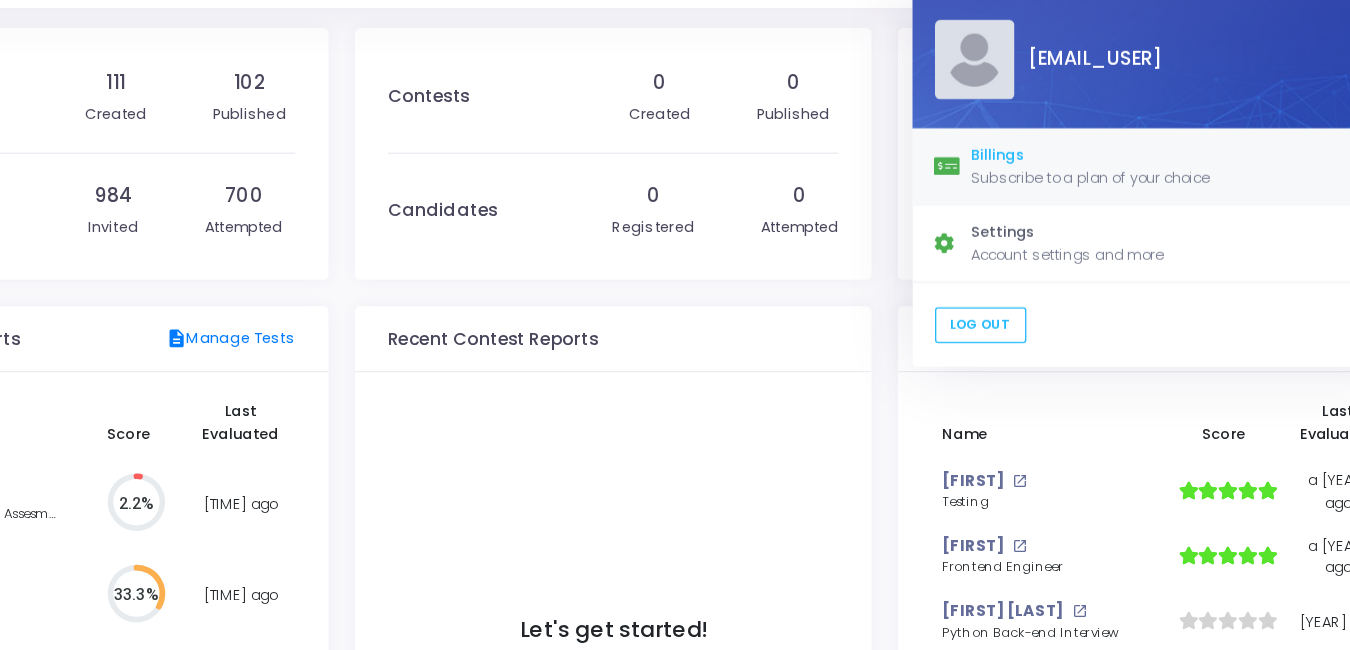 click on "Billings" 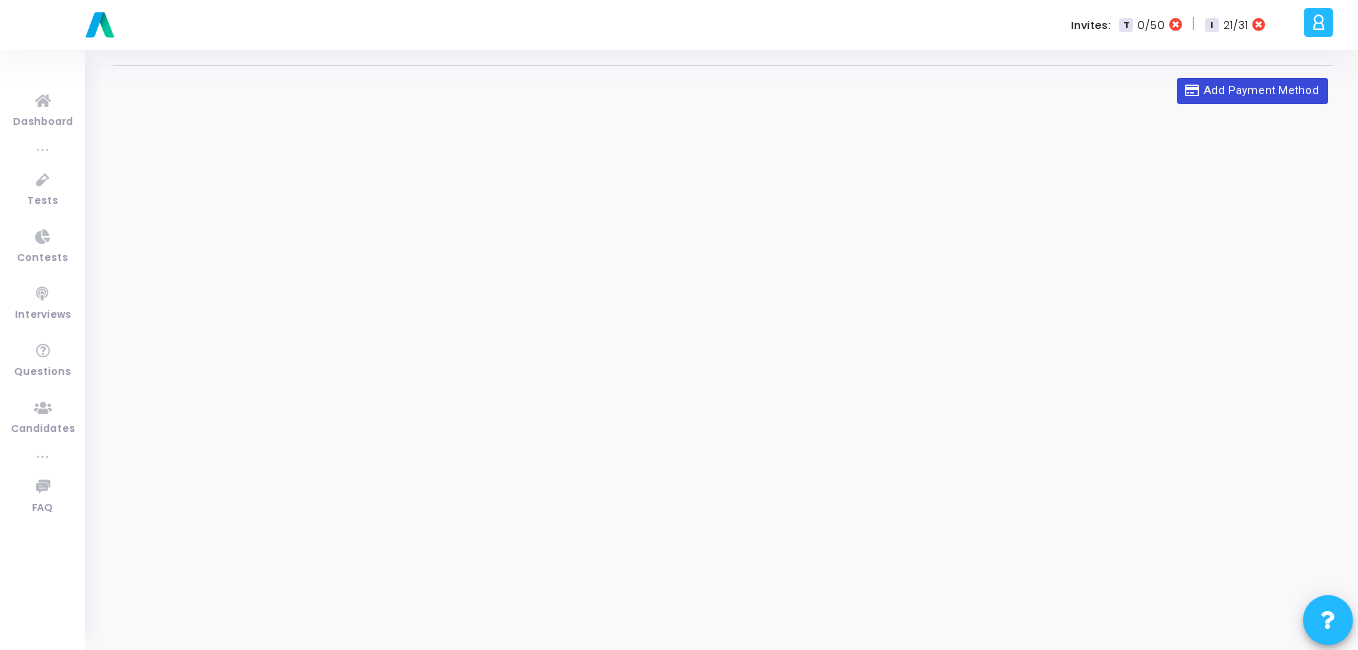 click on "Add Payment Method" 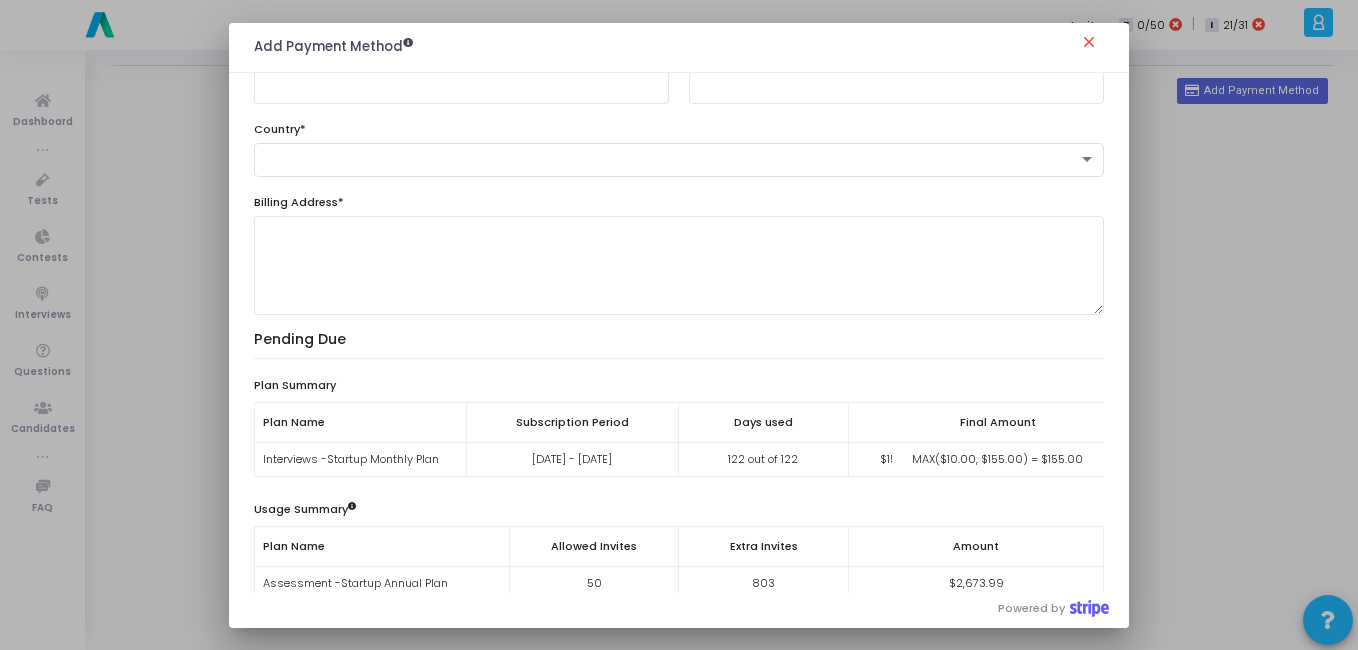 scroll, scrollTop: 403, scrollLeft: 0, axis: vertical 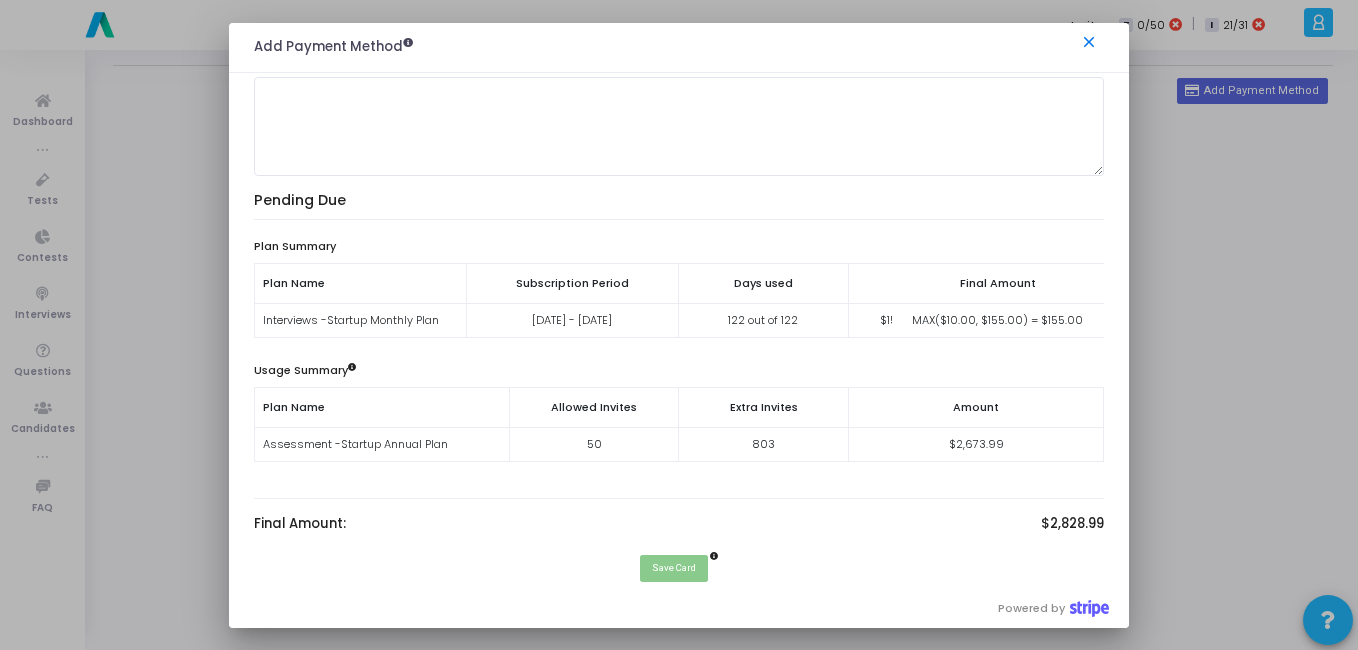 click on "close" at bounding box center (1092, 45) 